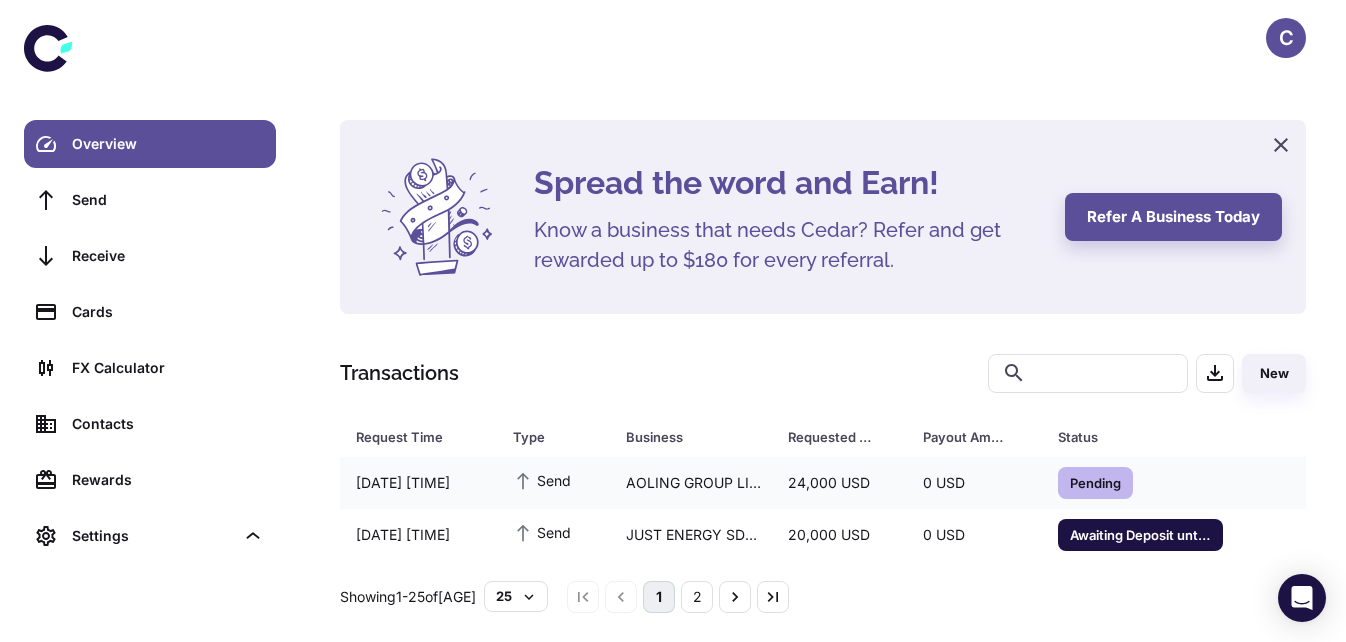 scroll, scrollTop: 11, scrollLeft: 0, axis: vertical 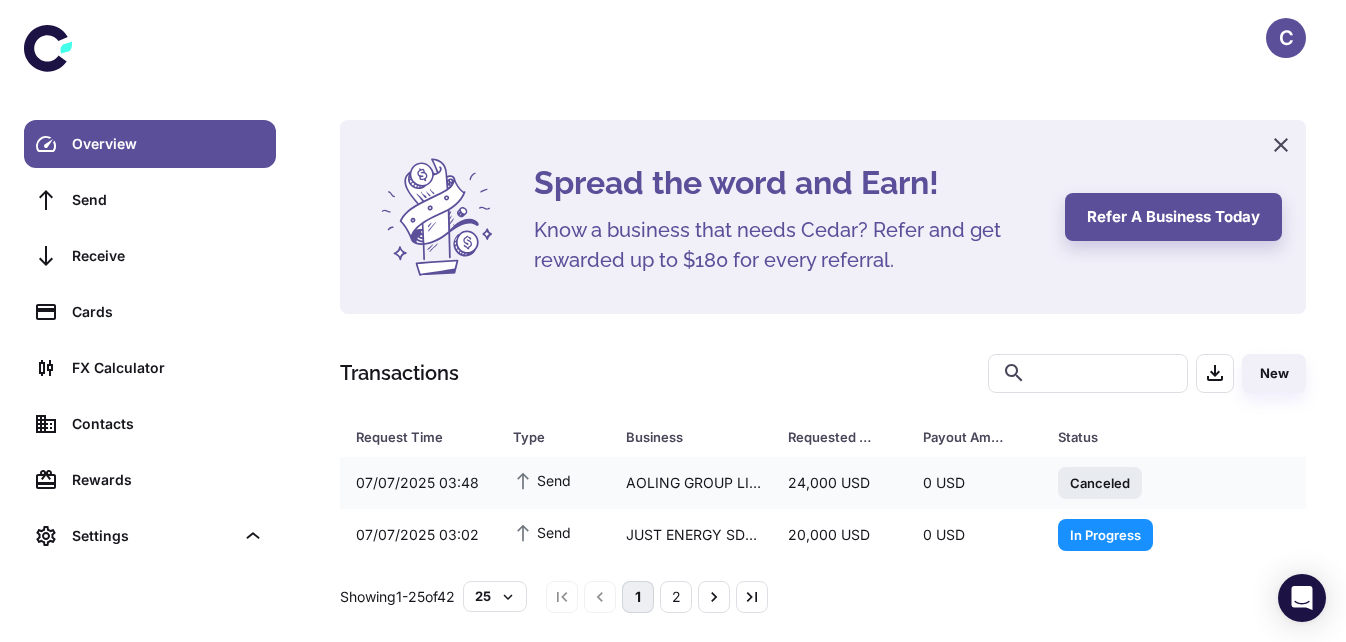 click on "0 USD" at bounding box center (839, 483) 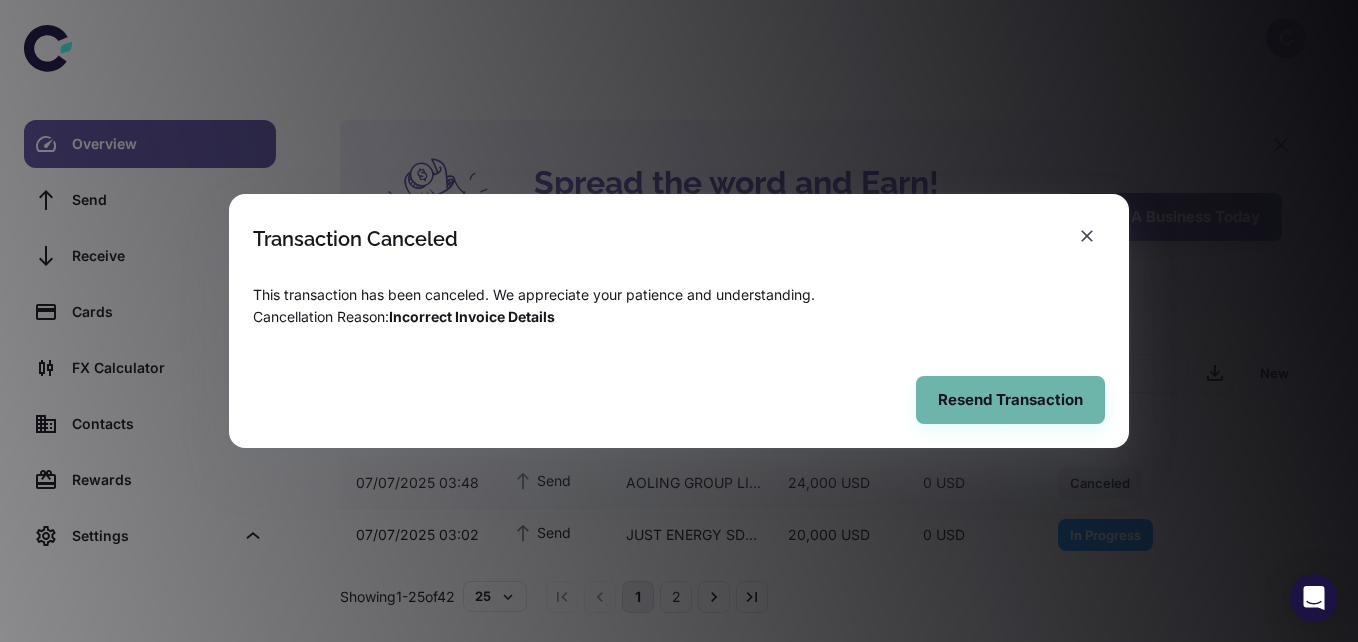 click on "Resend Transaction" at bounding box center [1010, 400] 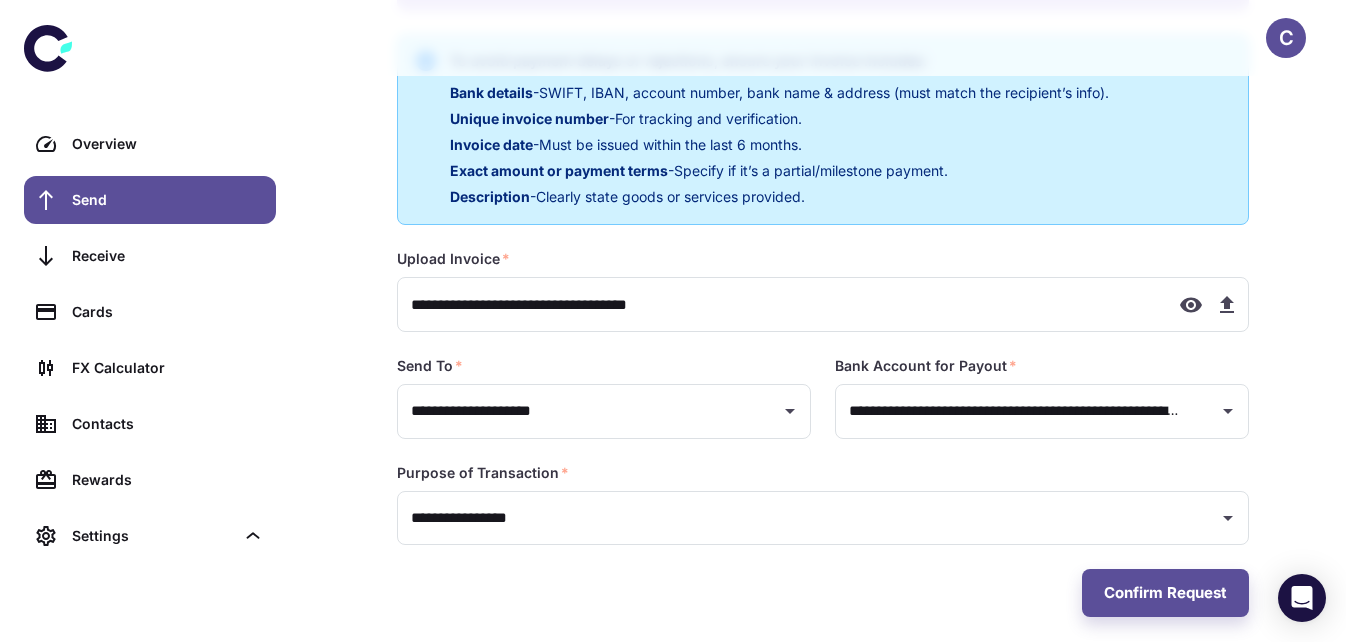 scroll, scrollTop: 425, scrollLeft: 0, axis: vertical 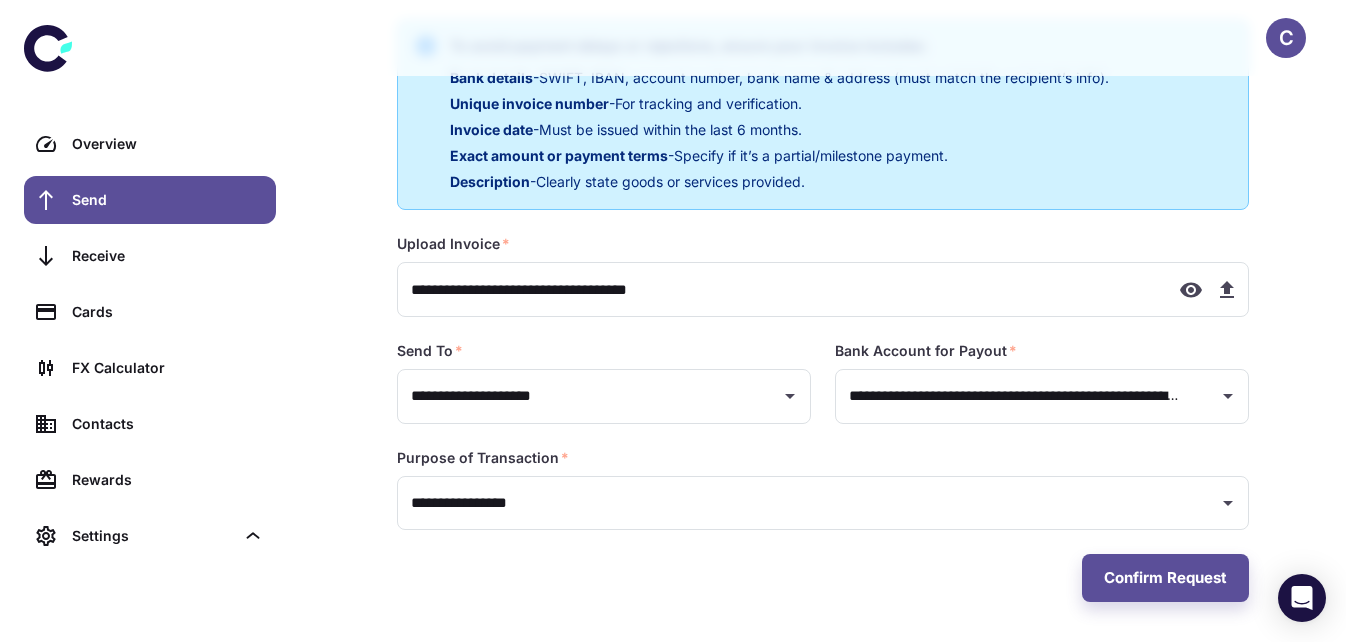 click at bounding box center (1227, 290) 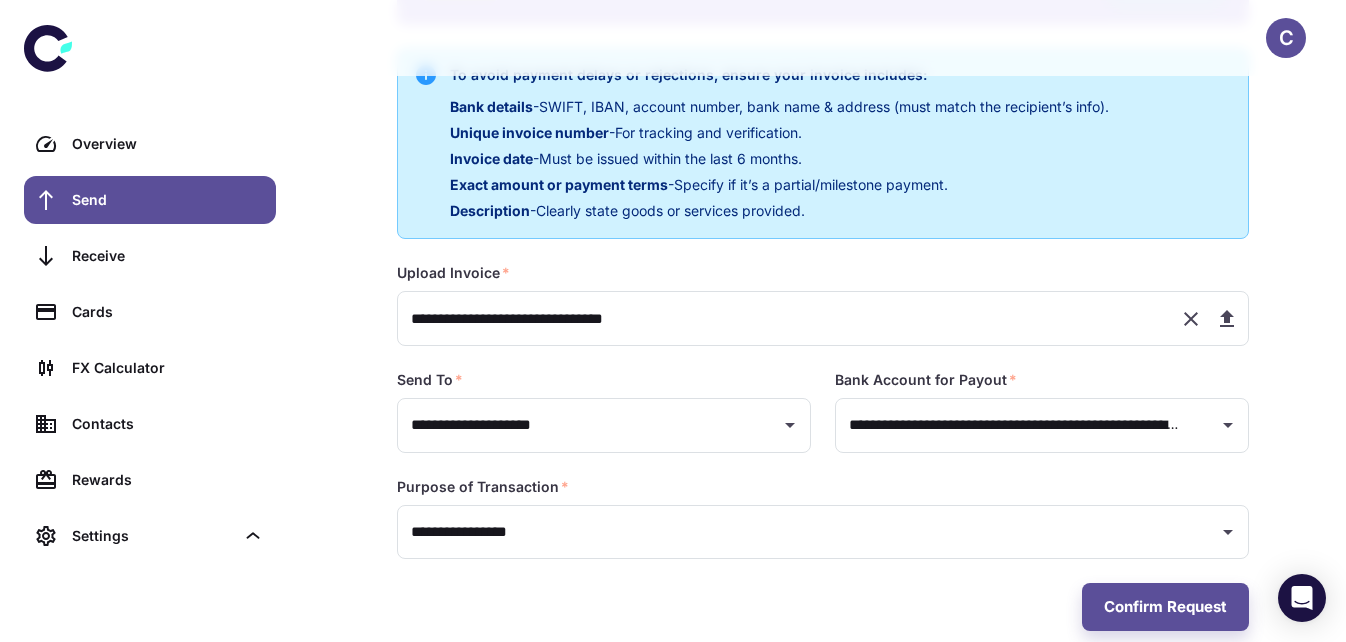 scroll, scrollTop: 425, scrollLeft: 0, axis: vertical 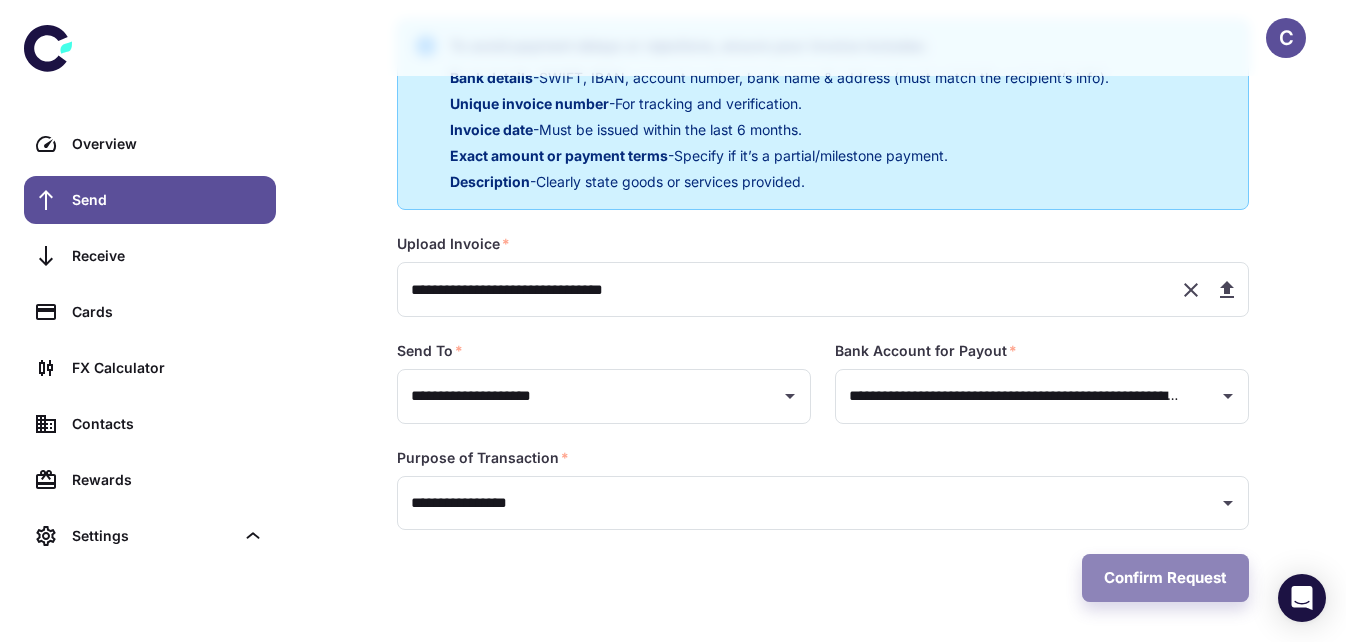 click on "Confirm Request" at bounding box center (1165, 578) 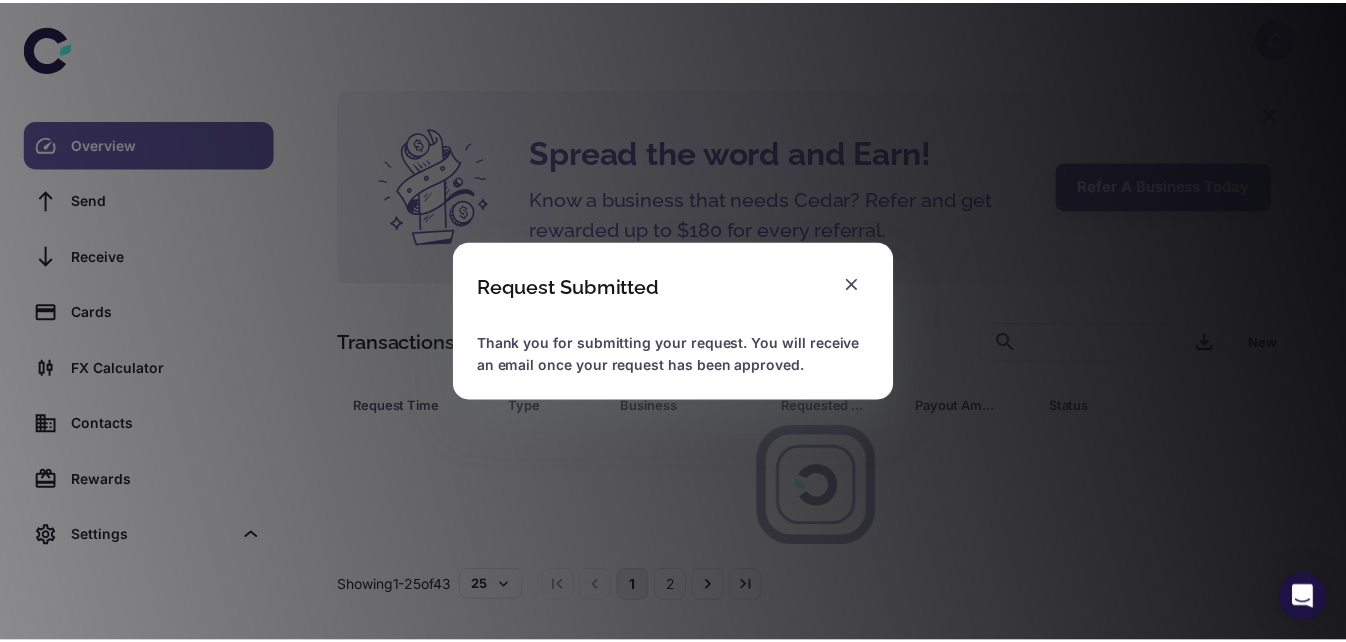 scroll, scrollTop: 11, scrollLeft: 0, axis: vertical 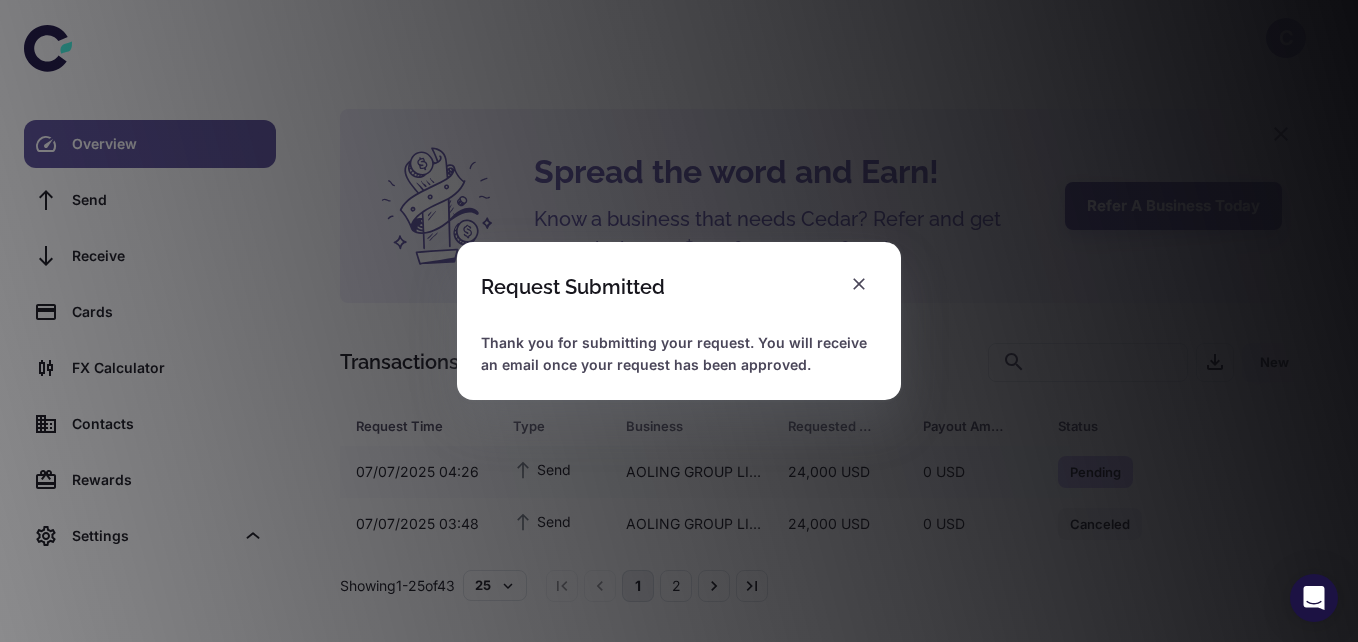 click at bounding box center [859, 284] 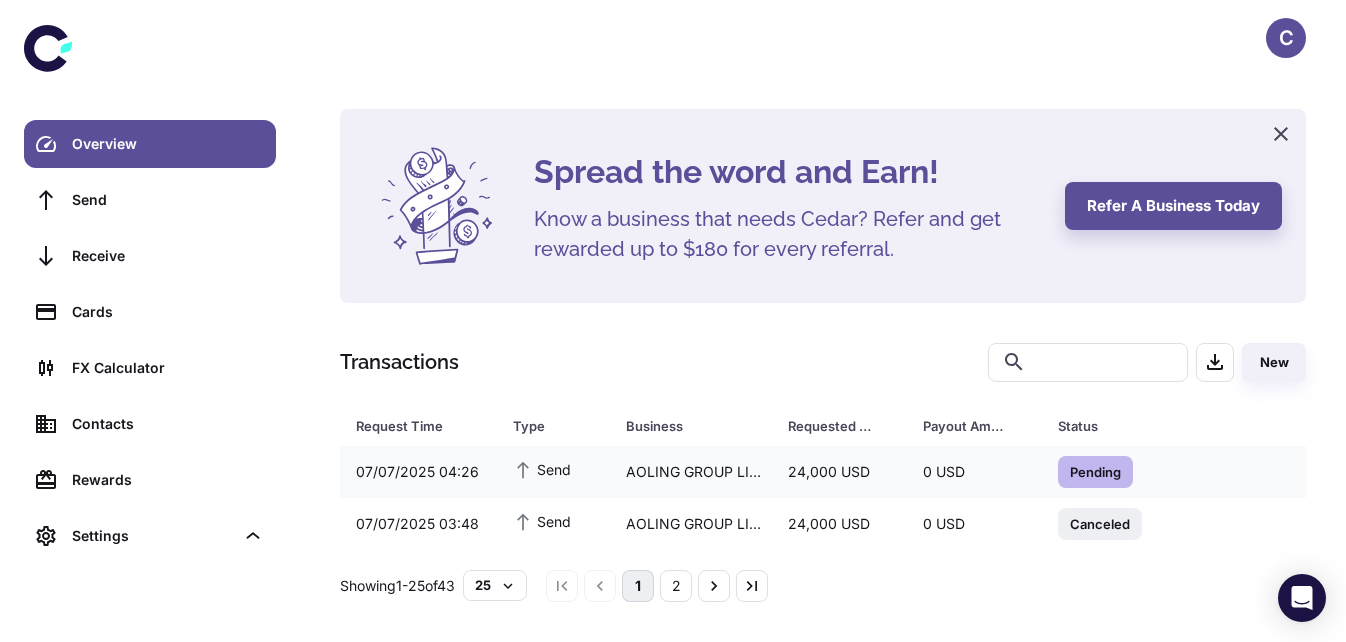 click on "Contacts" at bounding box center [168, 424] 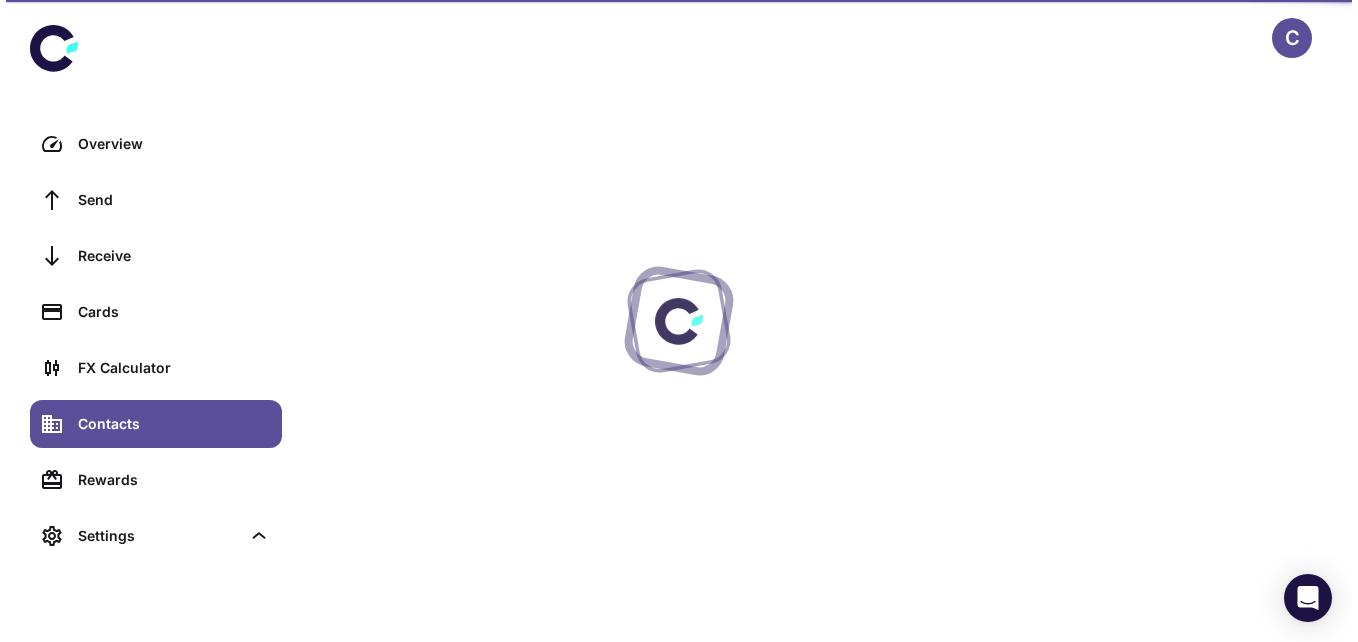 scroll, scrollTop: 0, scrollLeft: 0, axis: both 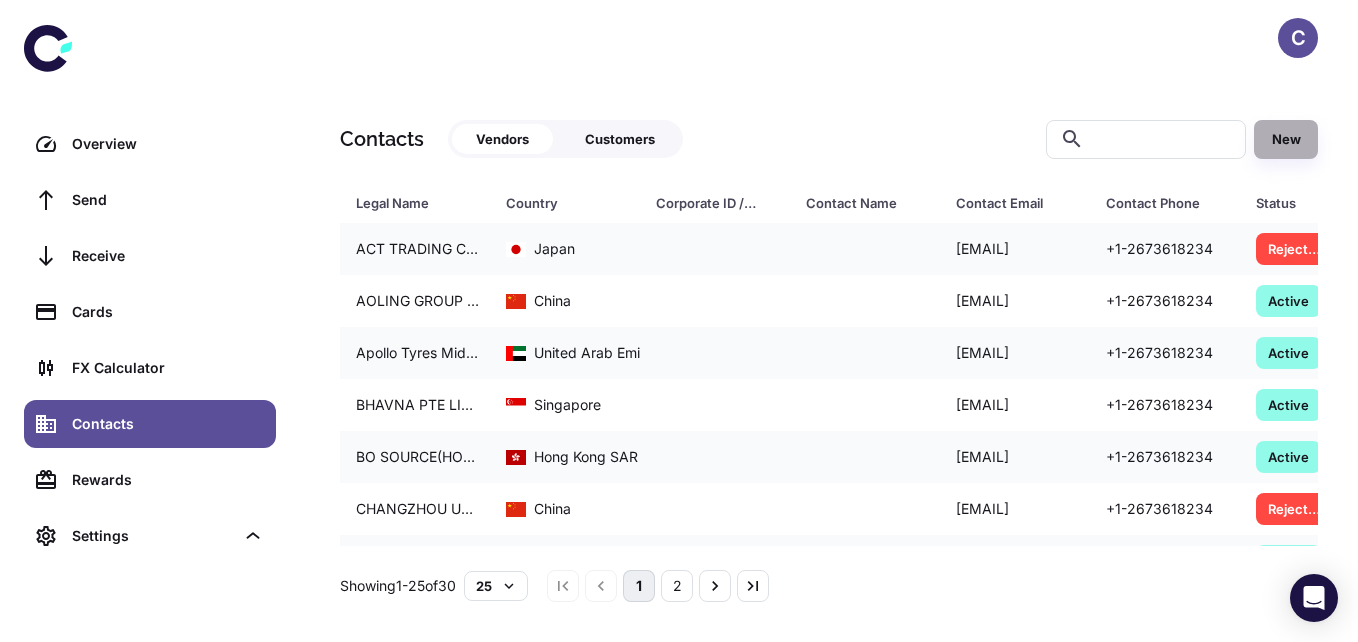 click on "New" at bounding box center [1286, 139] 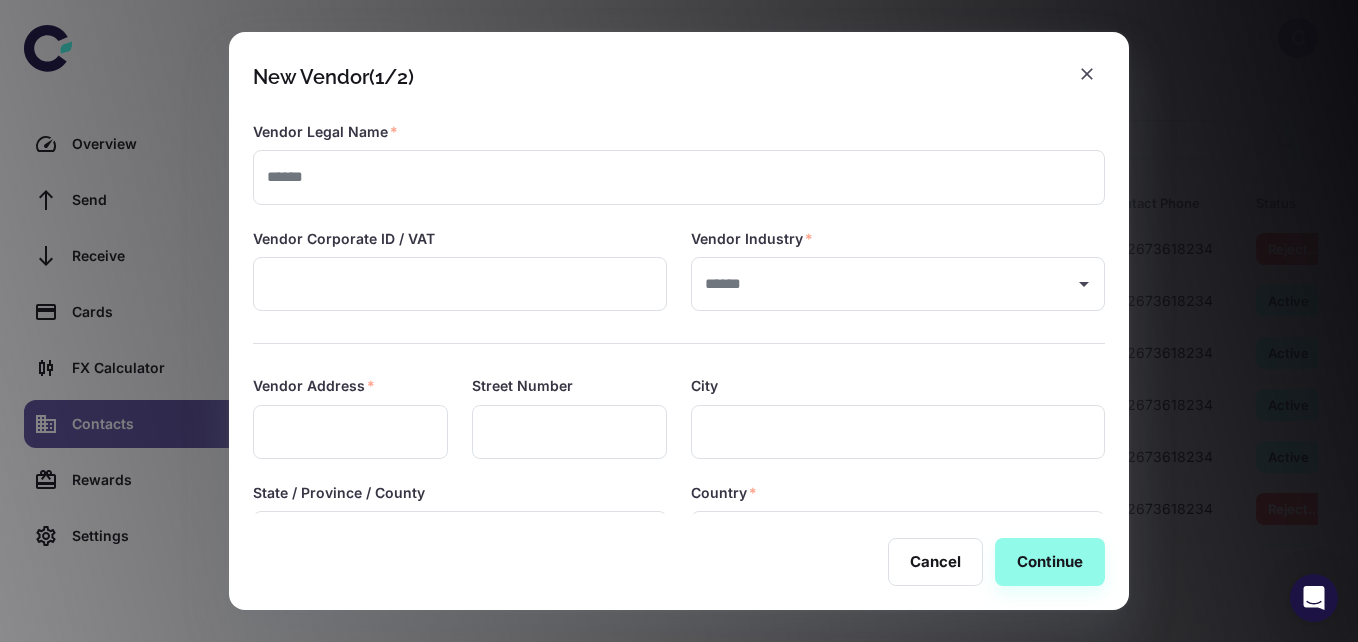 click at bounding box center (679, 177) 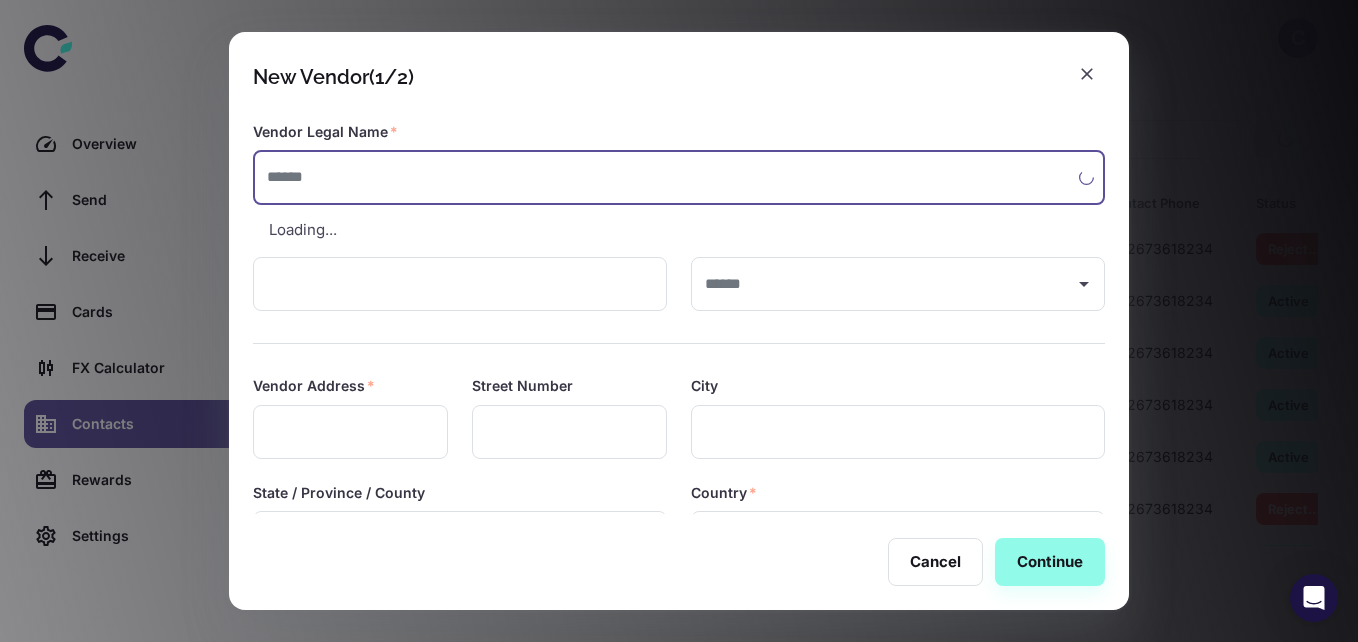 paste on "**********" 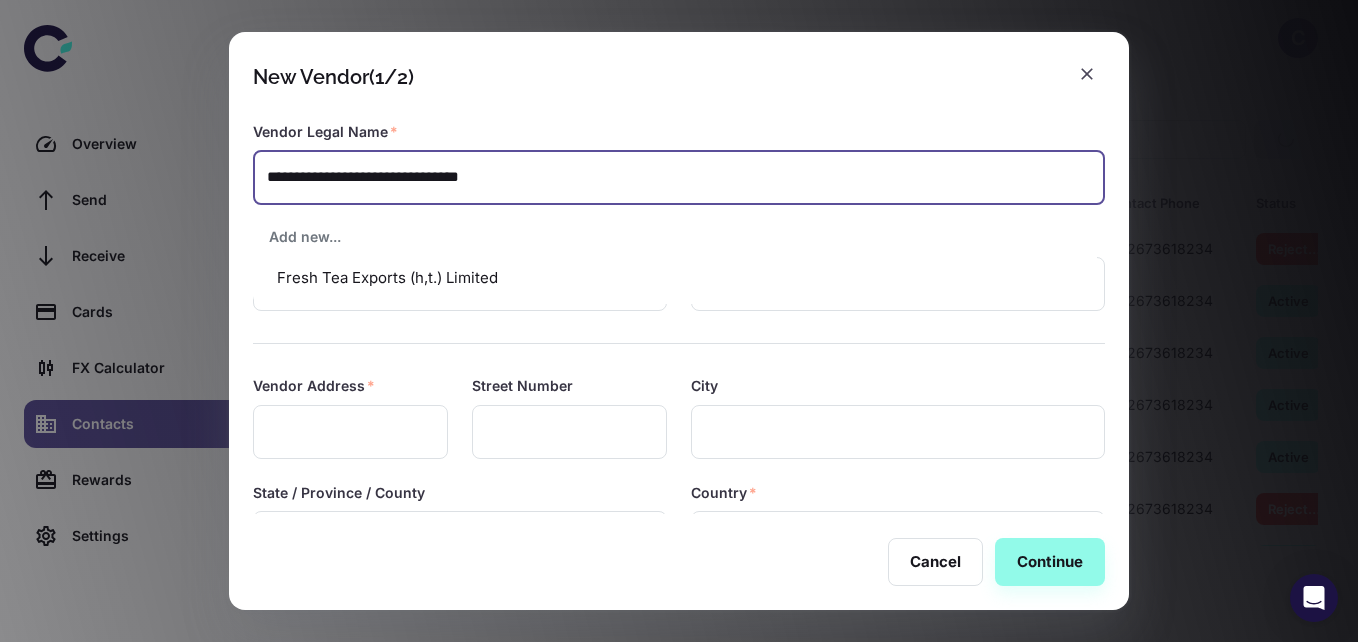 click on "Fresh Tea Exports (h,t.) Limited" at bounding box center (675, 278) 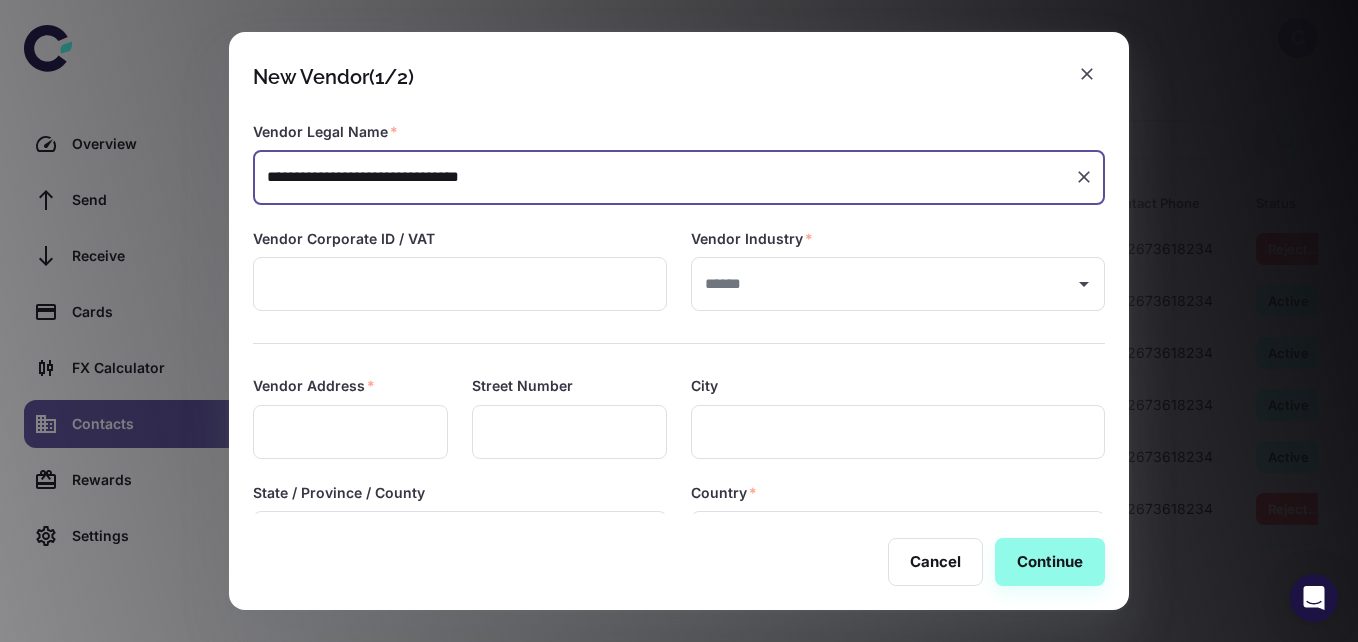 type on "**********" 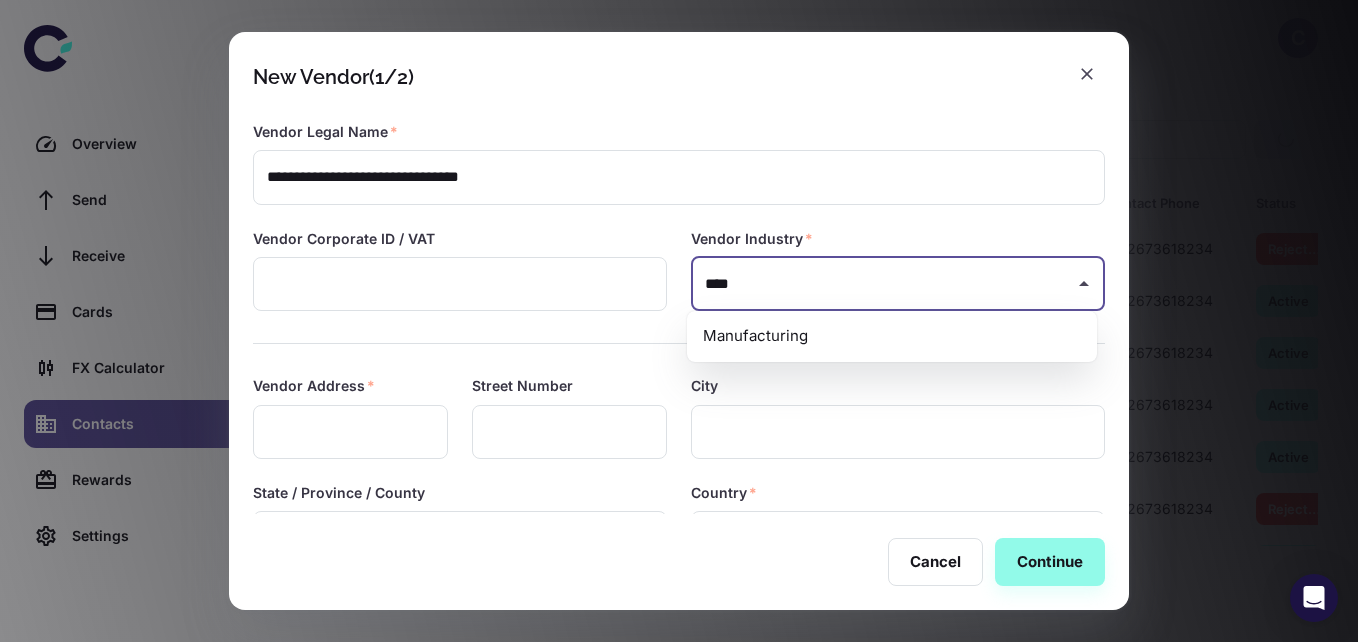 click on "Manufacturing" at bounding box center (892, 336) 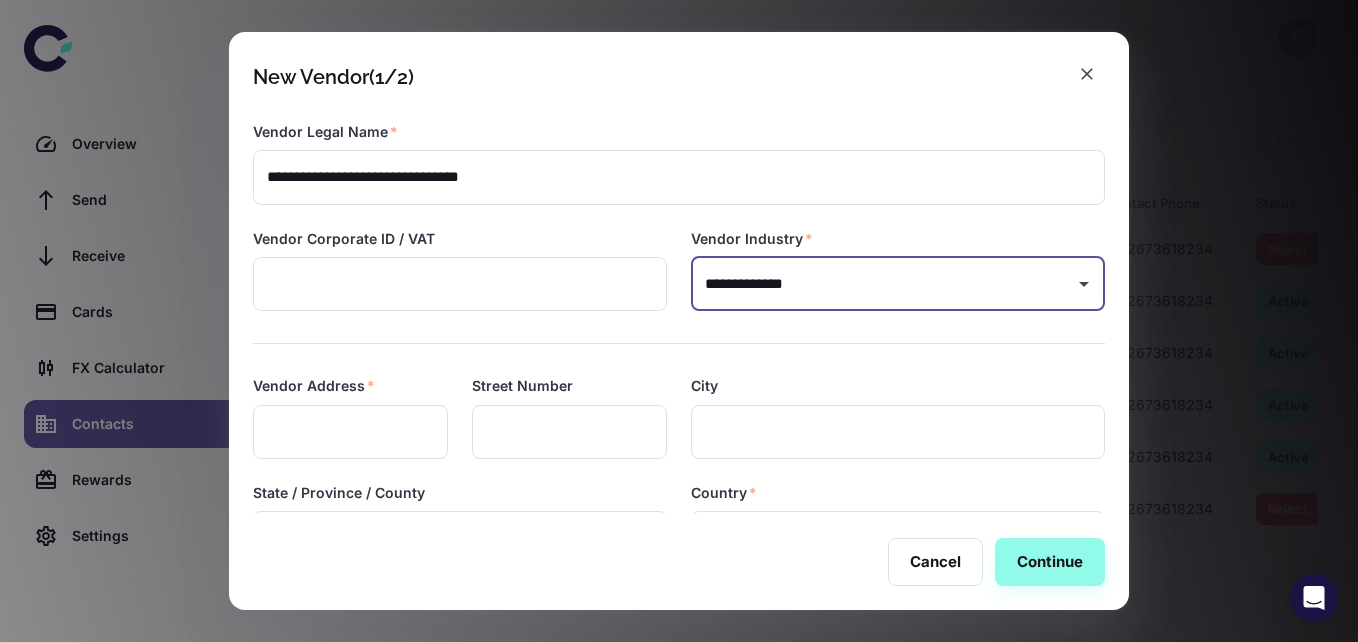type on "**********" 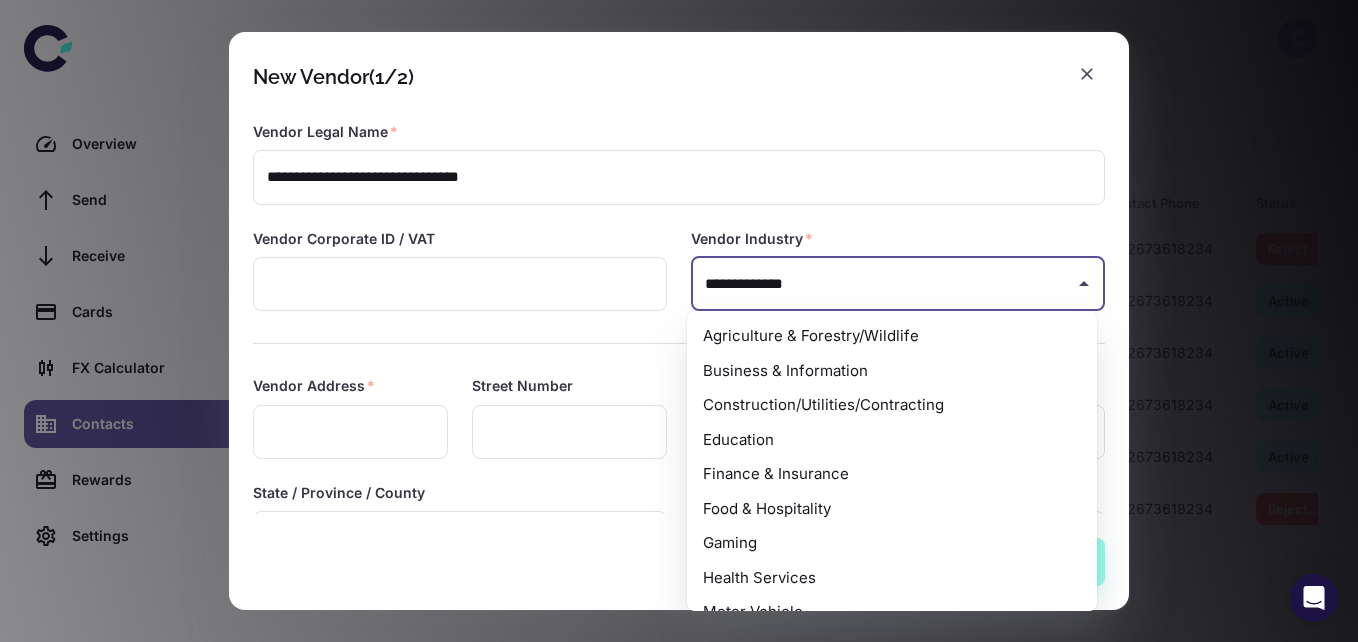 scroll, scrollTop: 330, scrollLeft: 0, axis: vertical 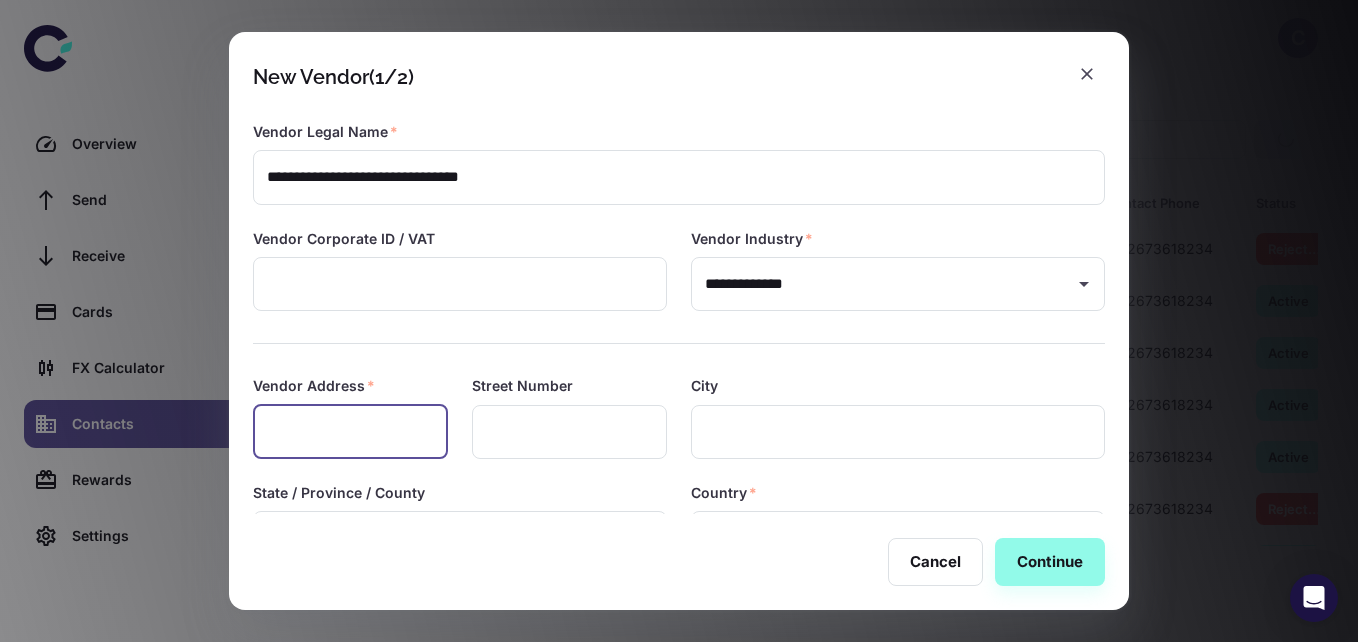 click at bounding box center (350, 432) 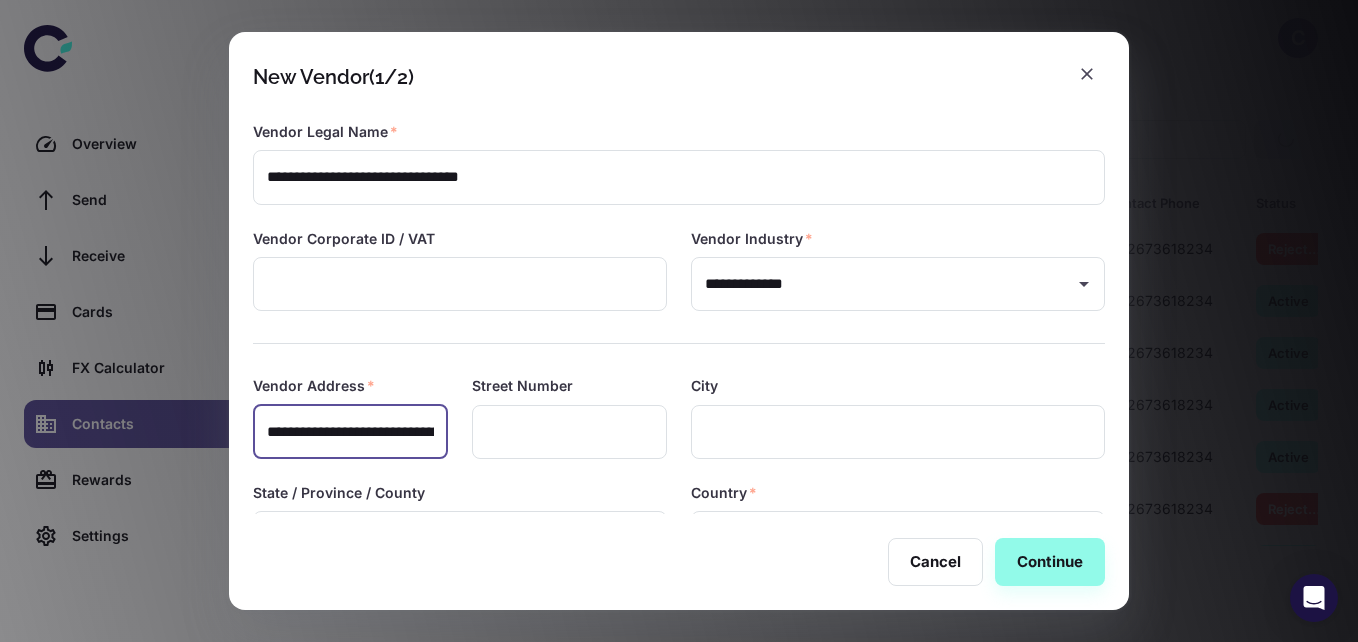 scroll, scrollTop: 0, scrollLeft: 216, axis: horizontal 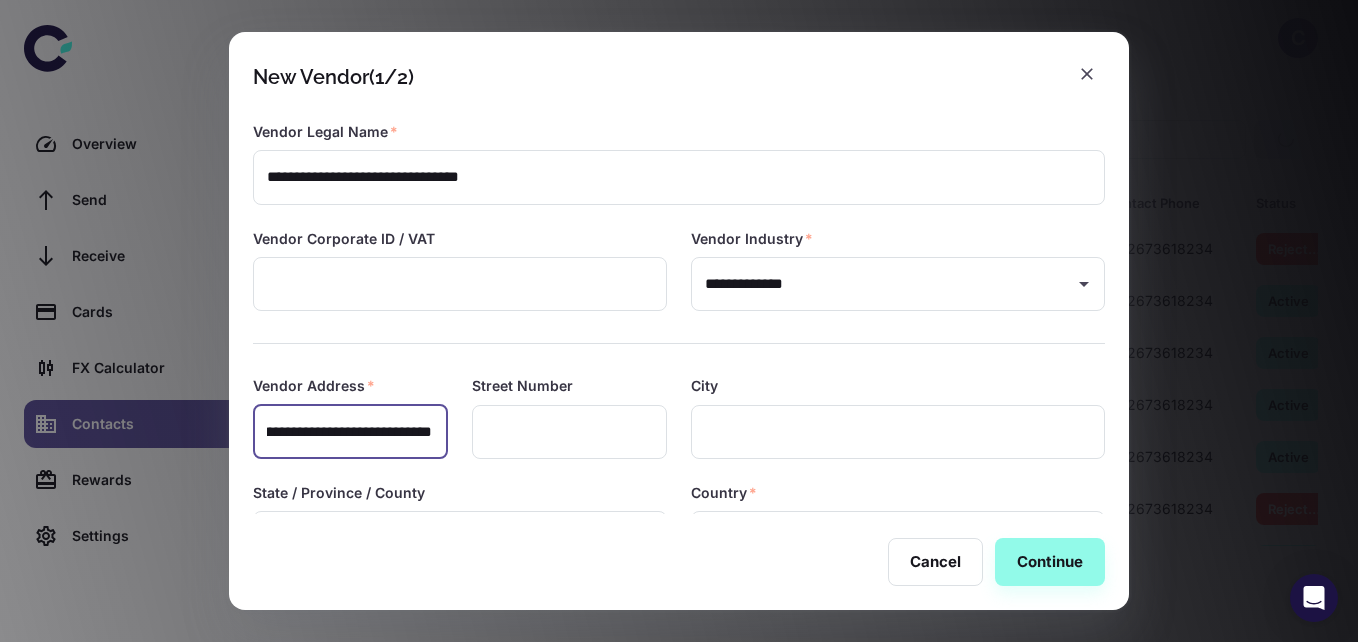 type on "**********" 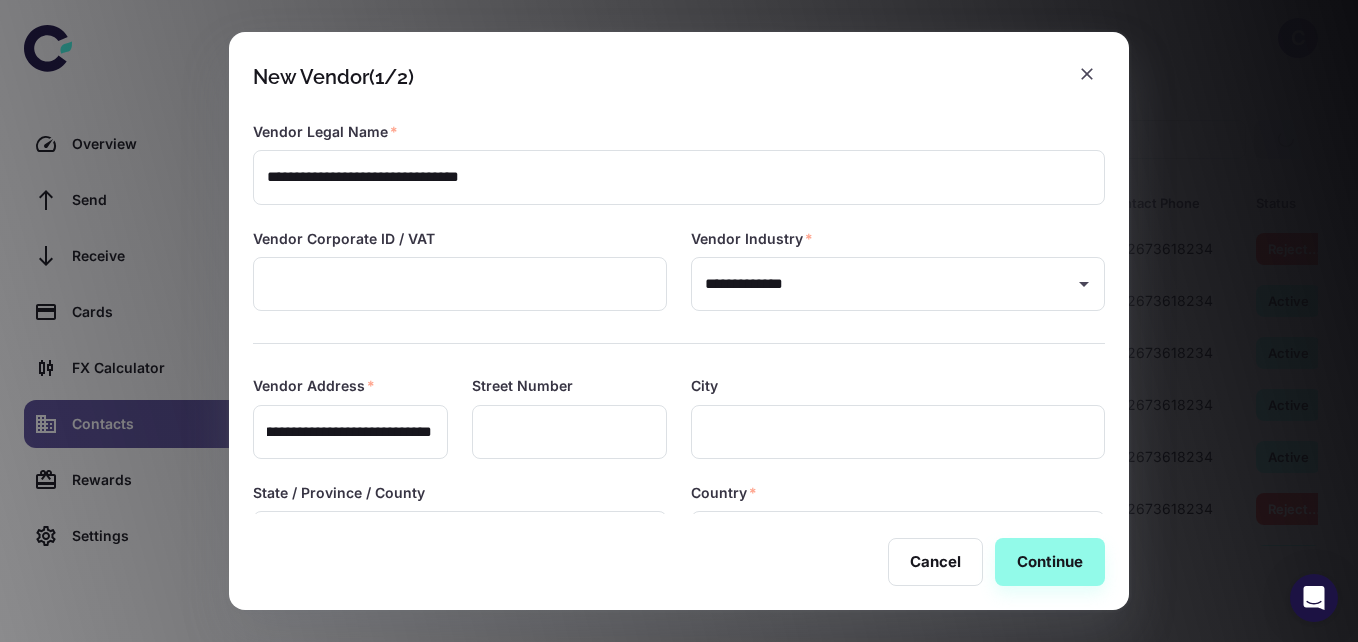 scroll, scrollTop: 0, scrollLeft: 0, axis: both 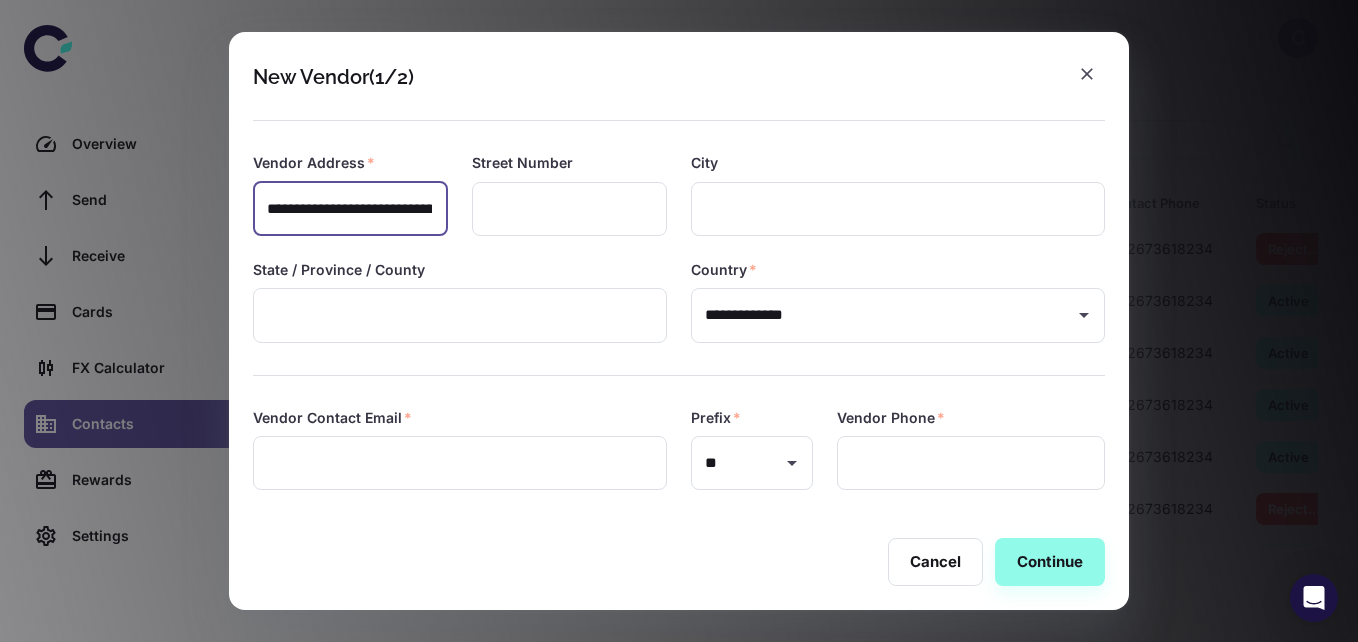 click on "**********" at bounding box center [883, 315] 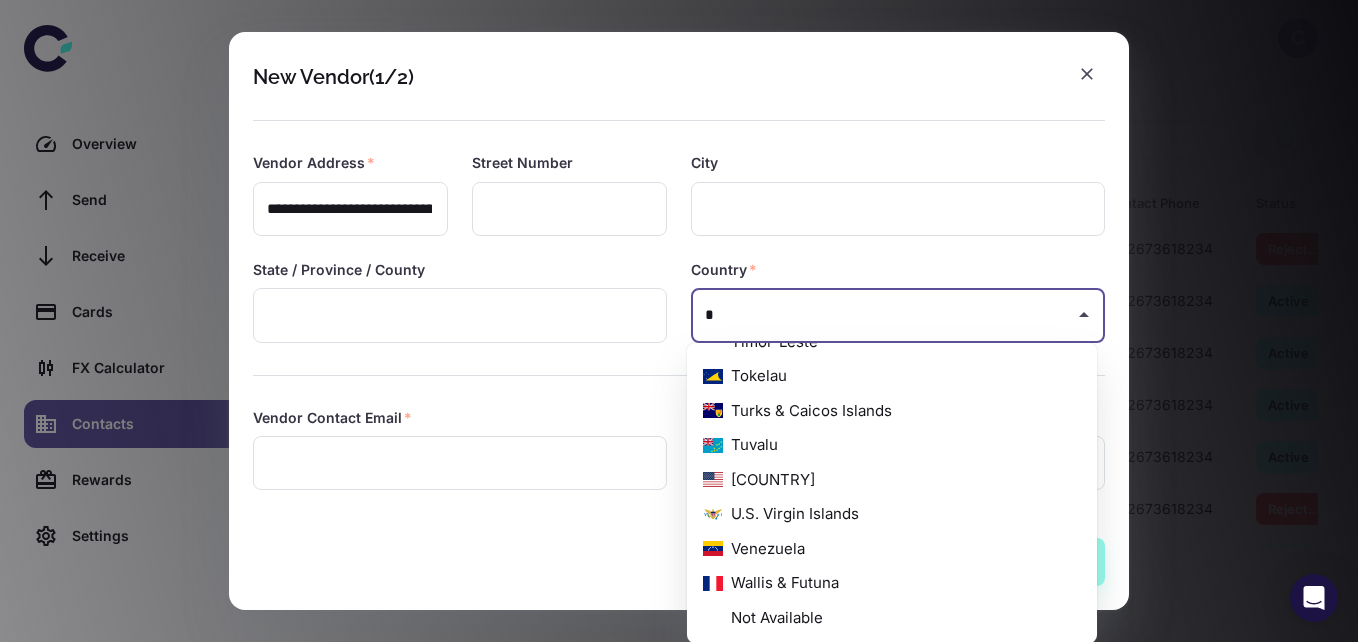 scroll, scrollTop: 0, scrollLeft: 0, axis: both 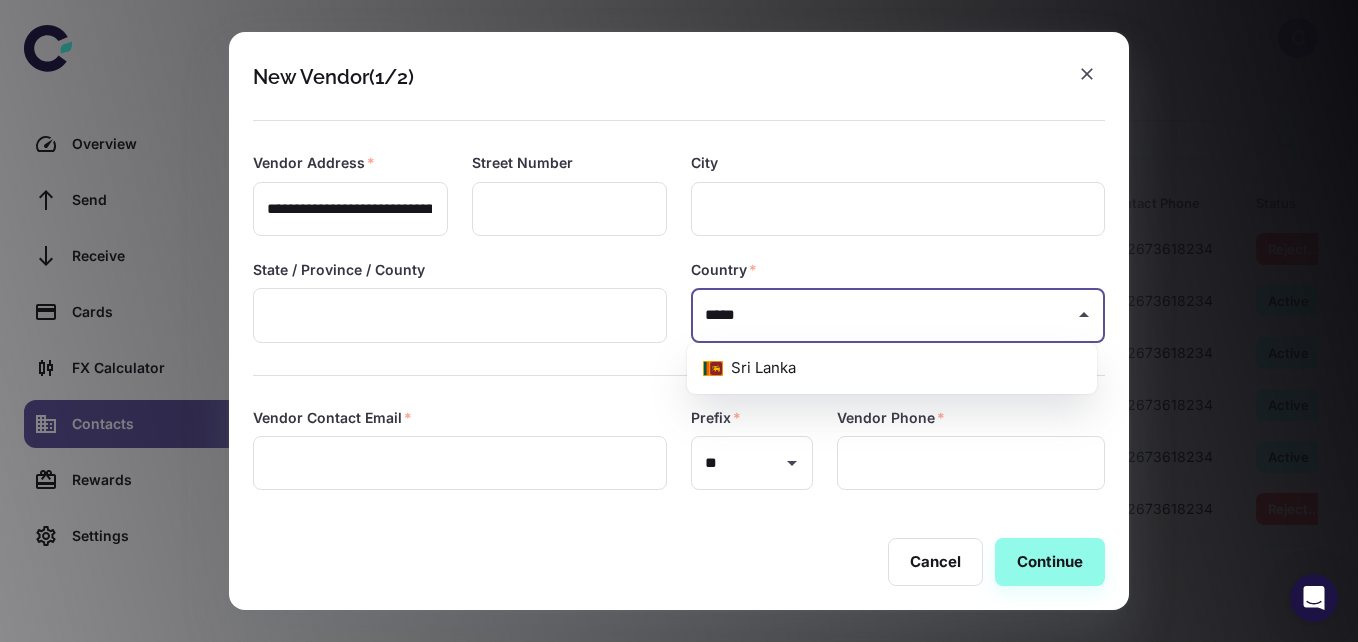 click on "Sri Lanka" at bounding box center (892, 368) 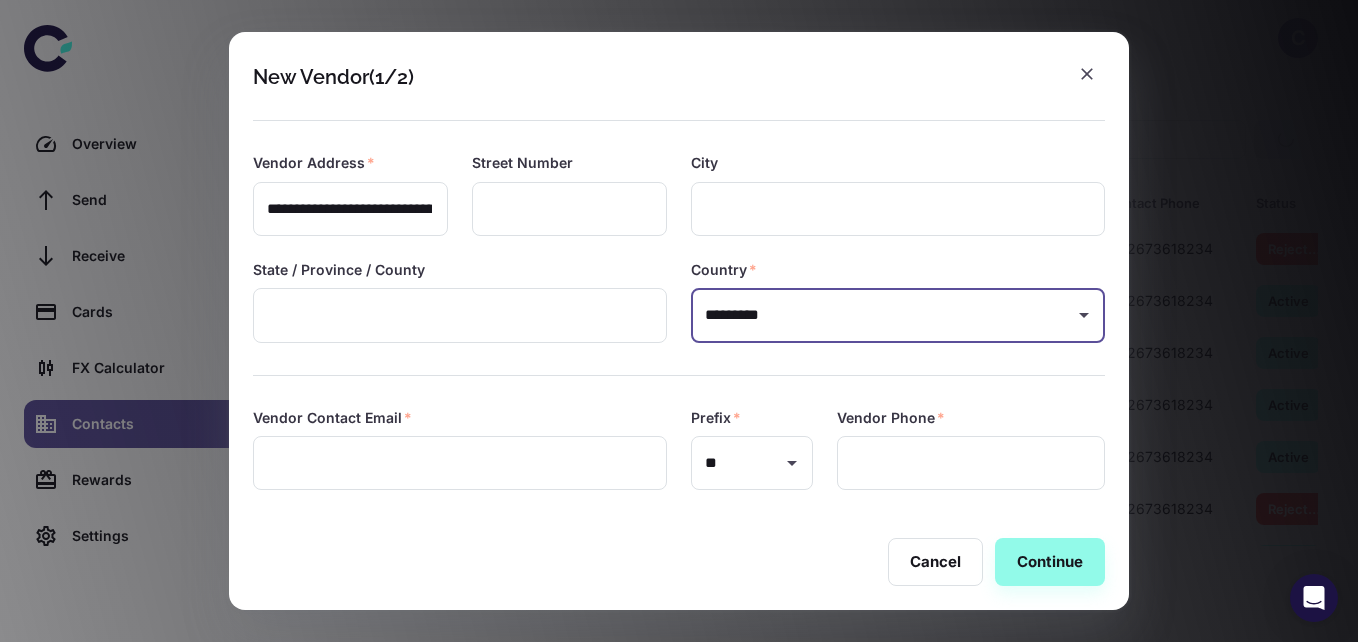 type on "*********" 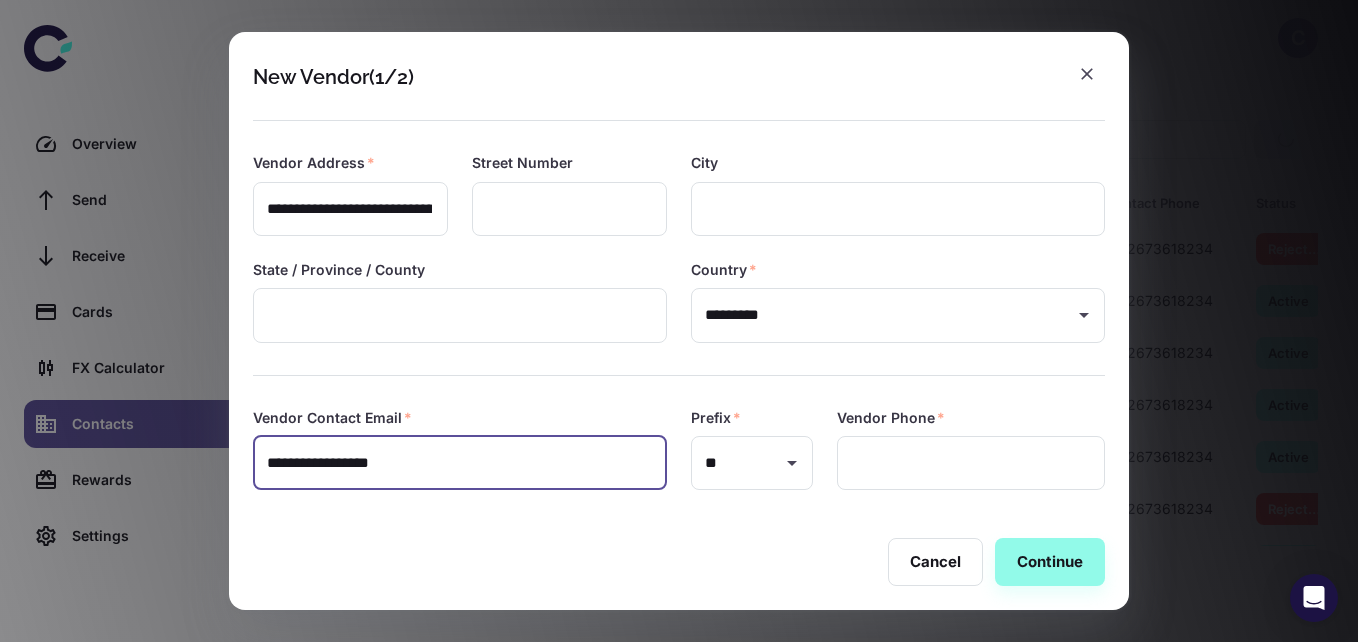 type on "**********" 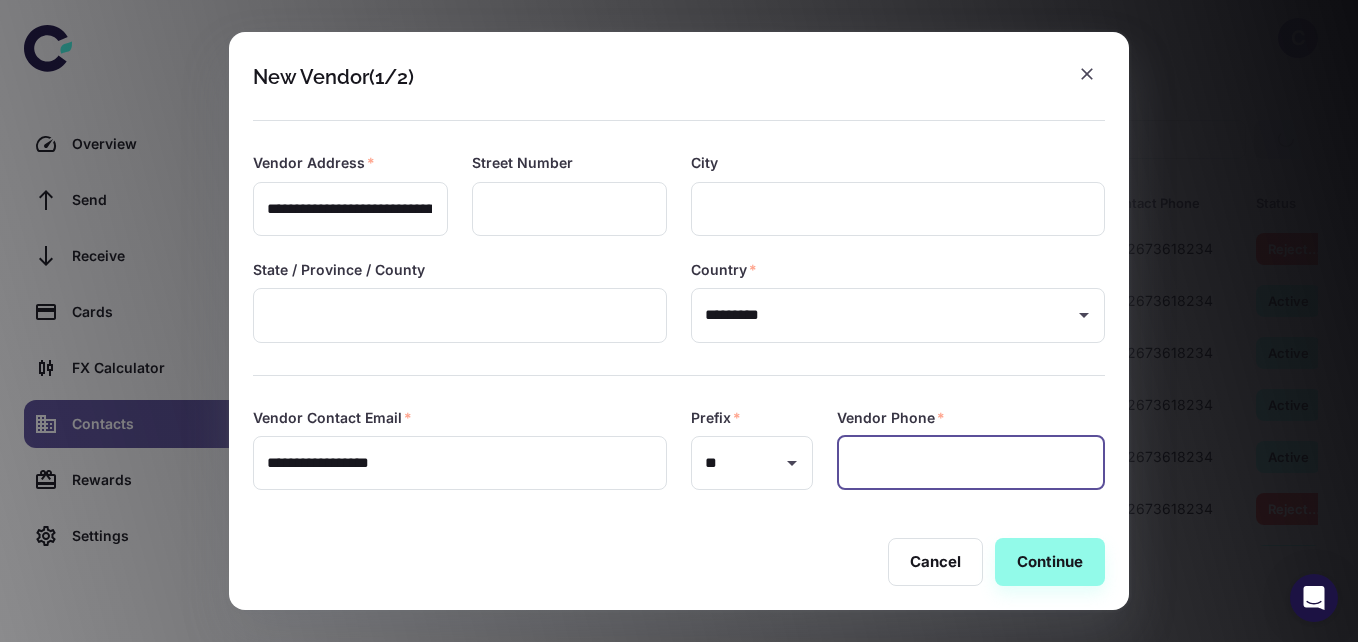click at bounding box center [971, 463] 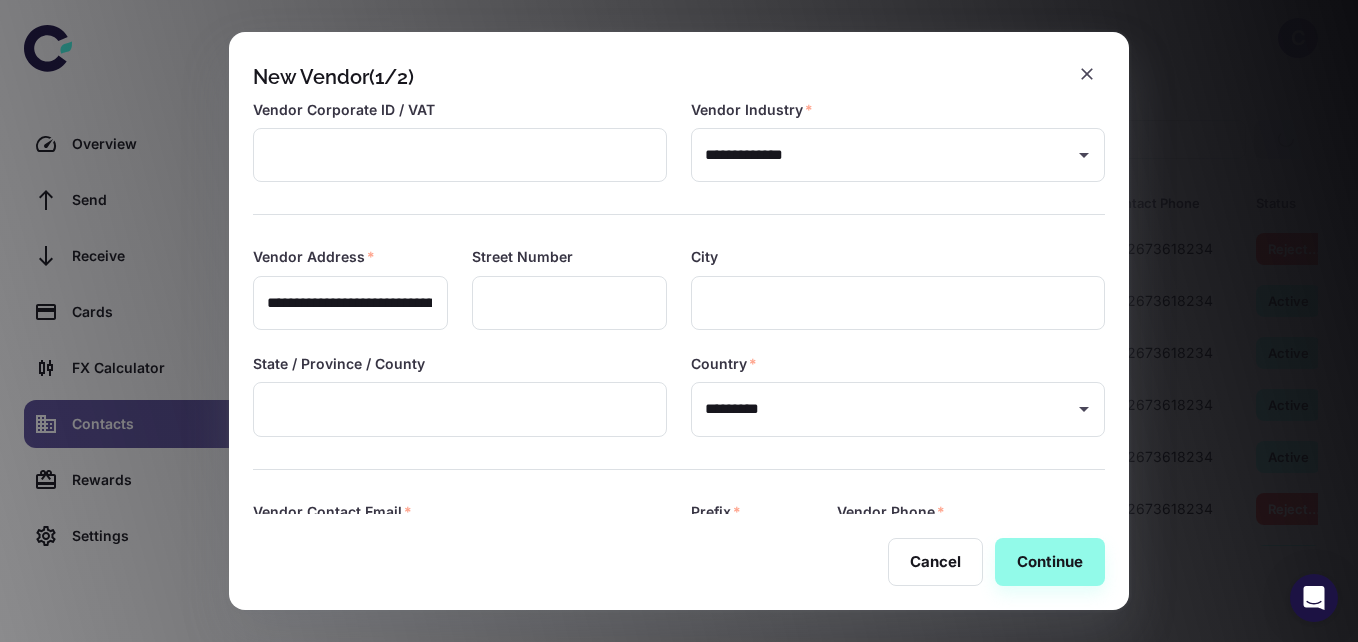 scroll, scrollTop: 128, scrollLeft: 0, axis: vertical 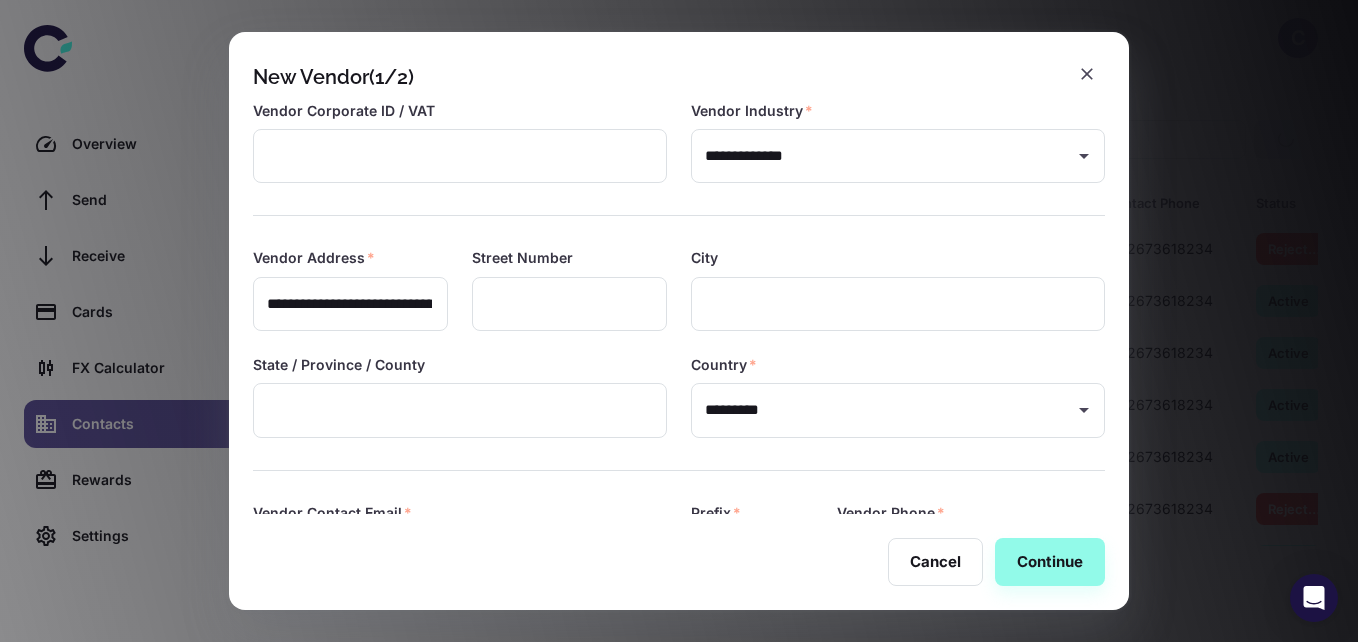 type on "**********" 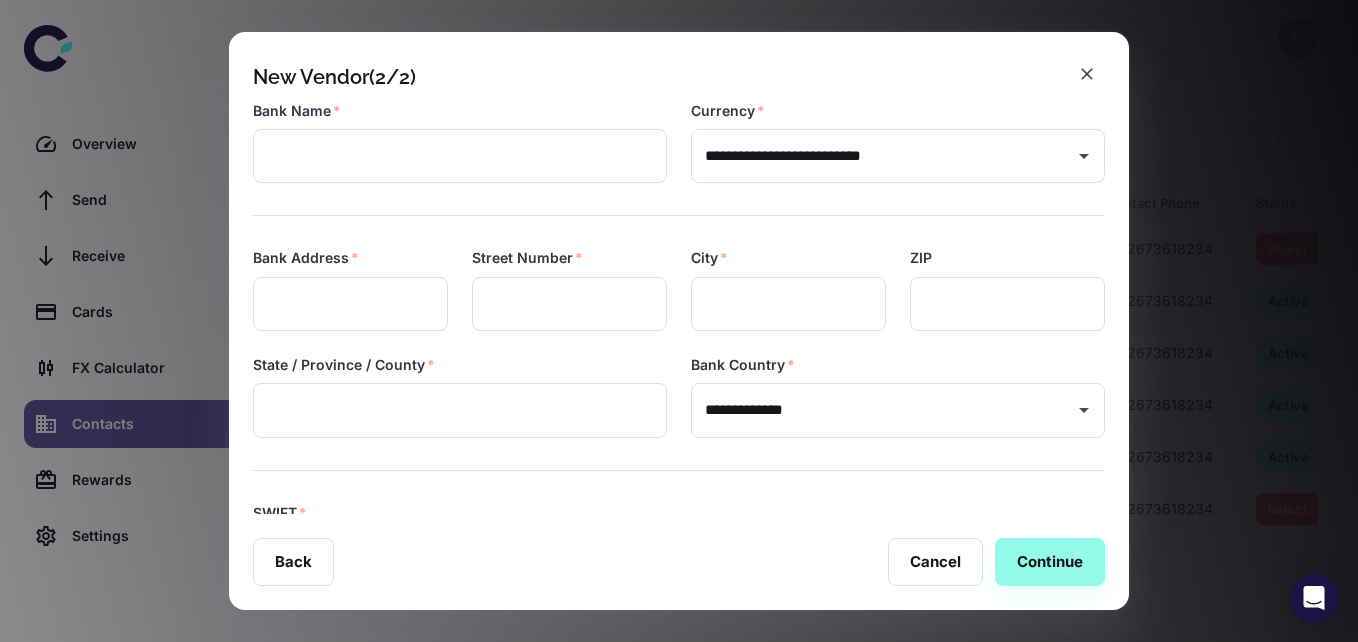 click at bounding box center (350, 304) 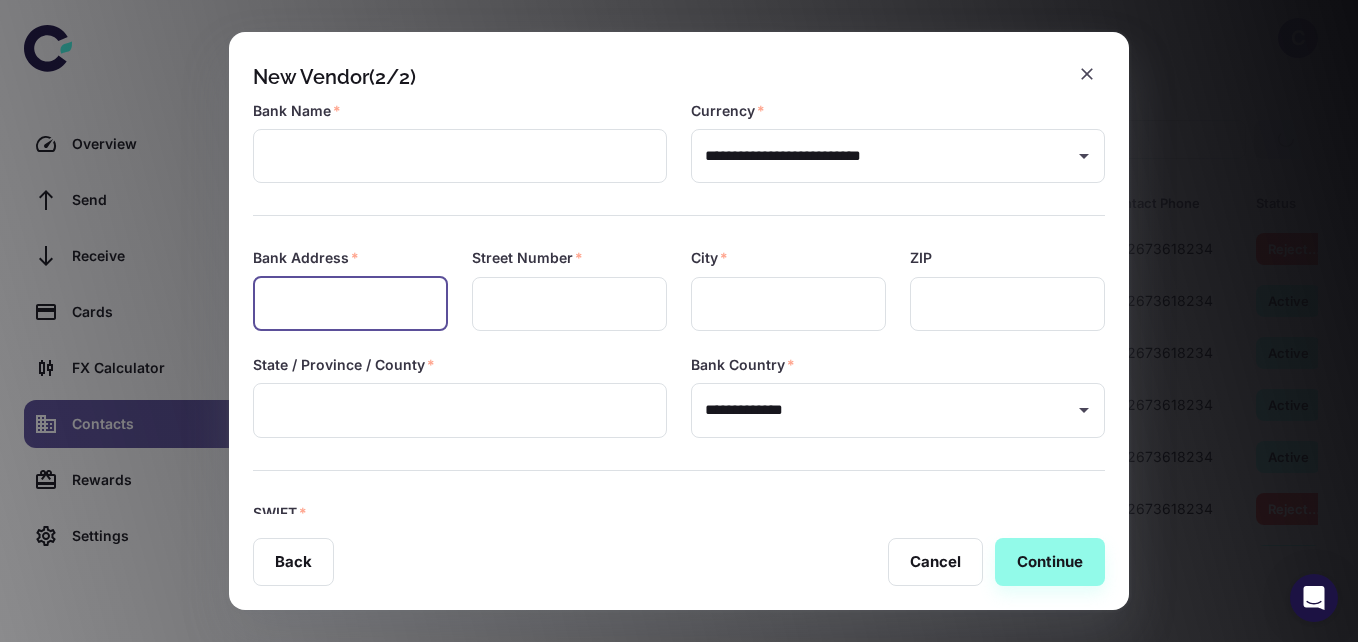 paste on "**********" 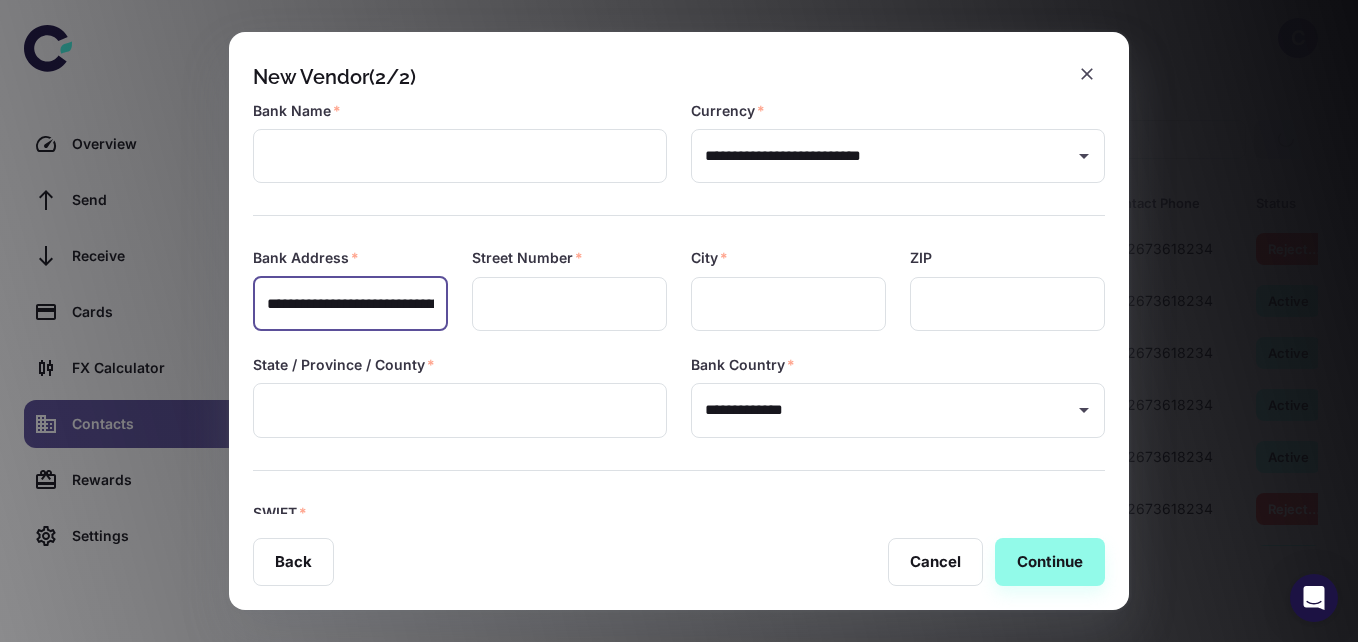 scroll, scrollTop: 0, scrollLeft: 127, axis: horizontal 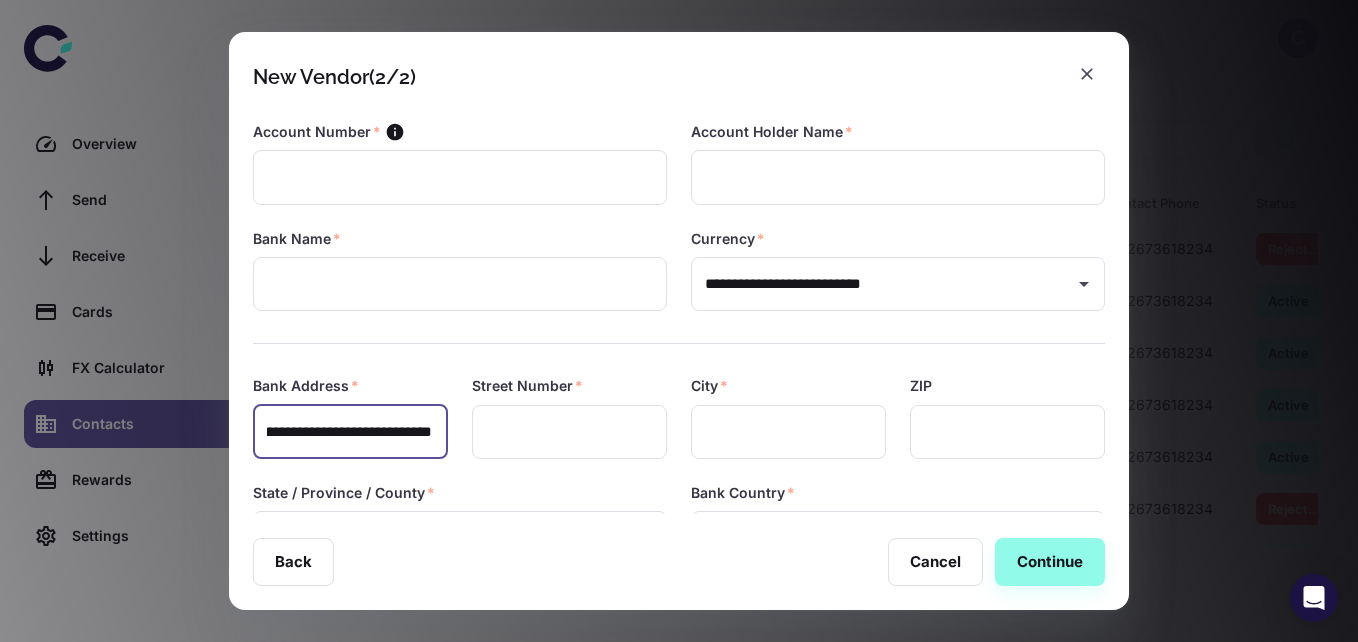 type on "**********" 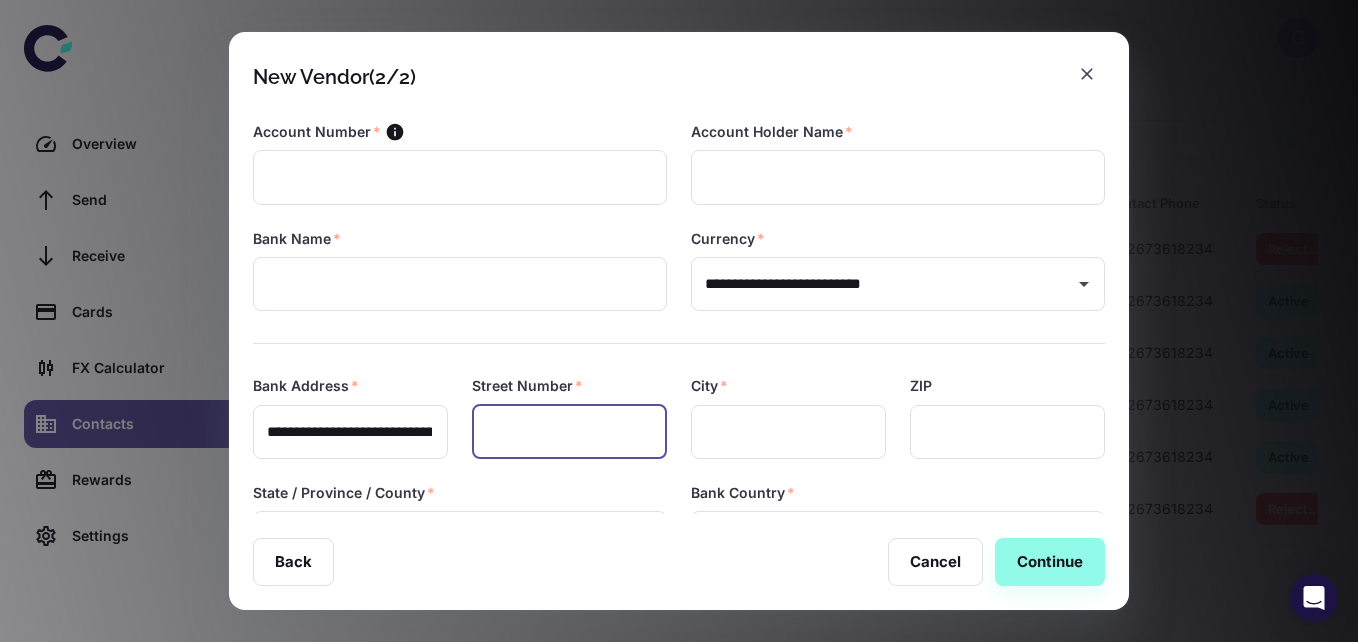 click at bounding box center (569, 432) 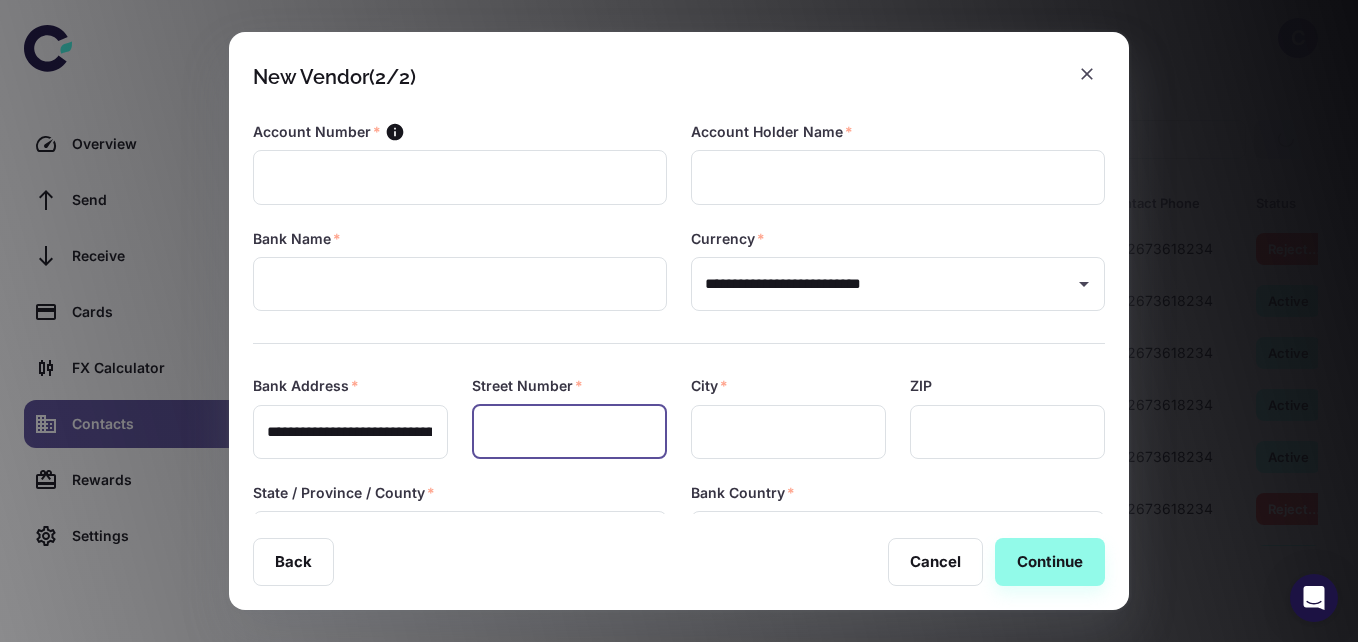 click at bounding box center (460, 284) 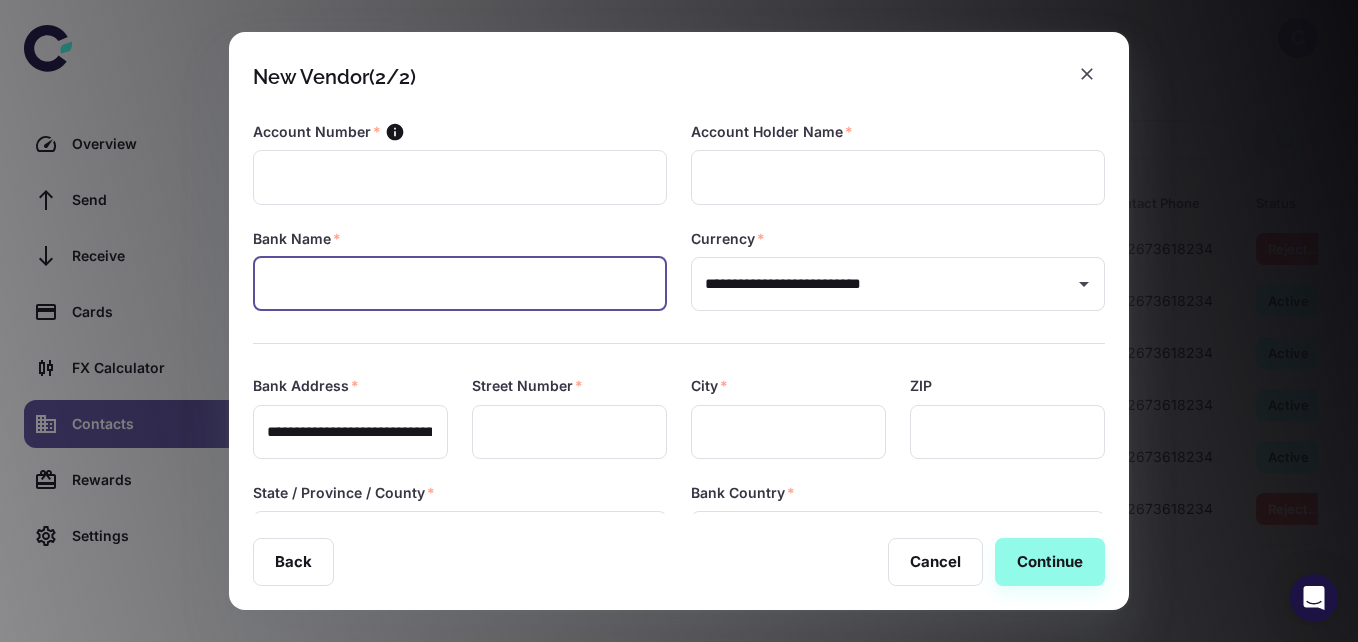 paste on "**********" 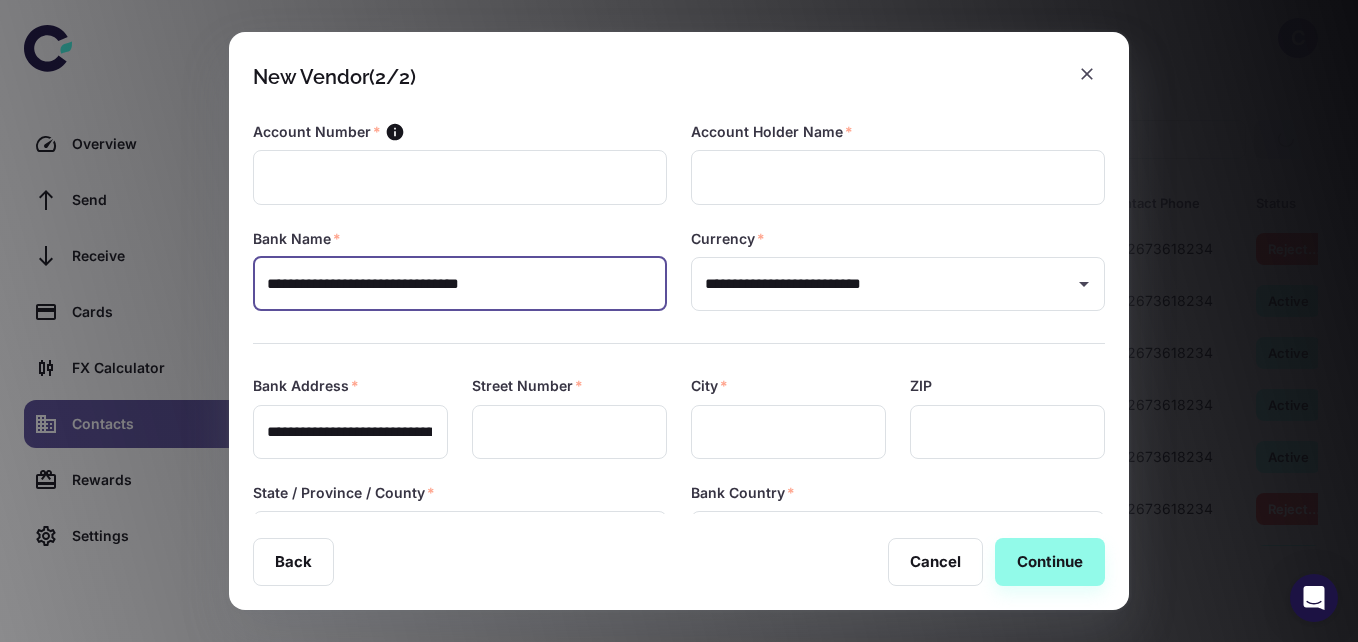 type on "**********" 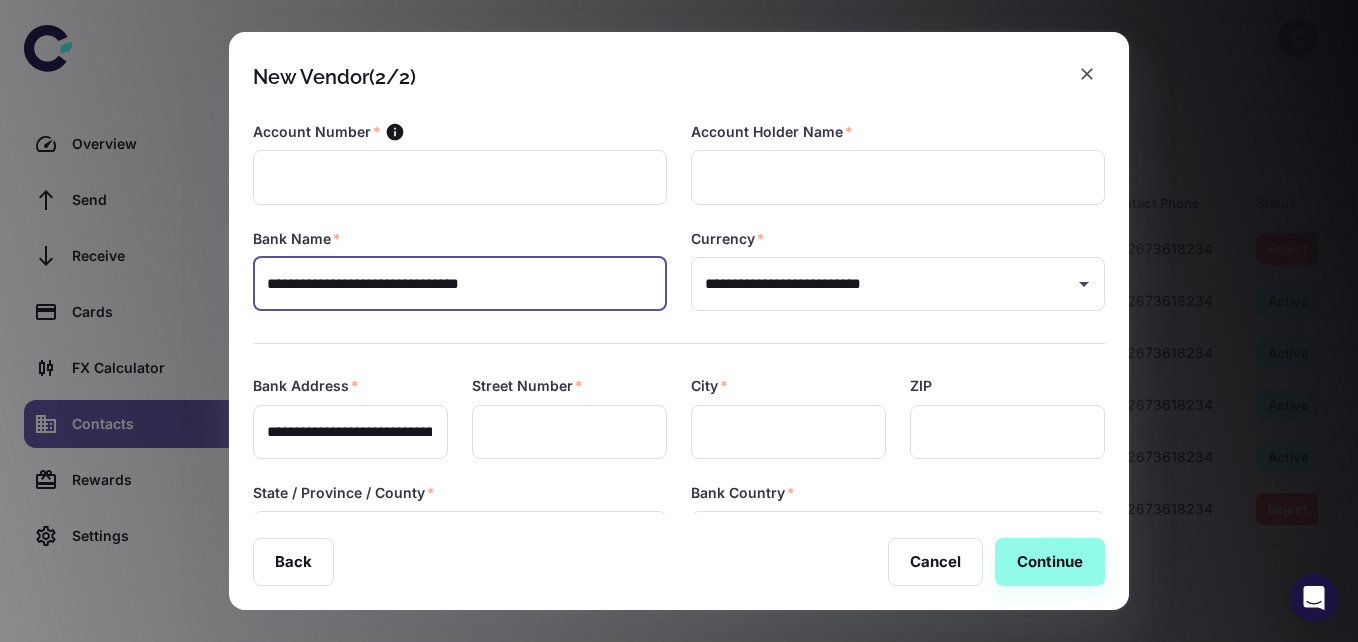click at bounding box center (460, 177) 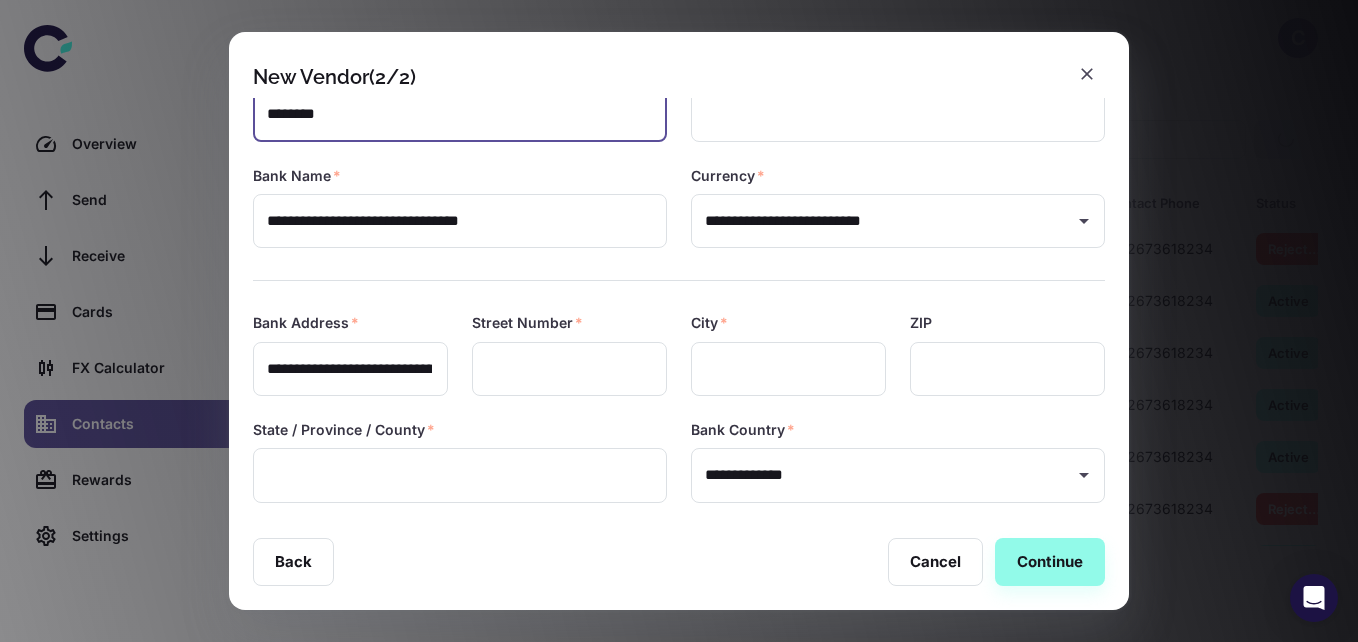 scroll, scrollTop: 0, scrollLeft: 0, axis: both 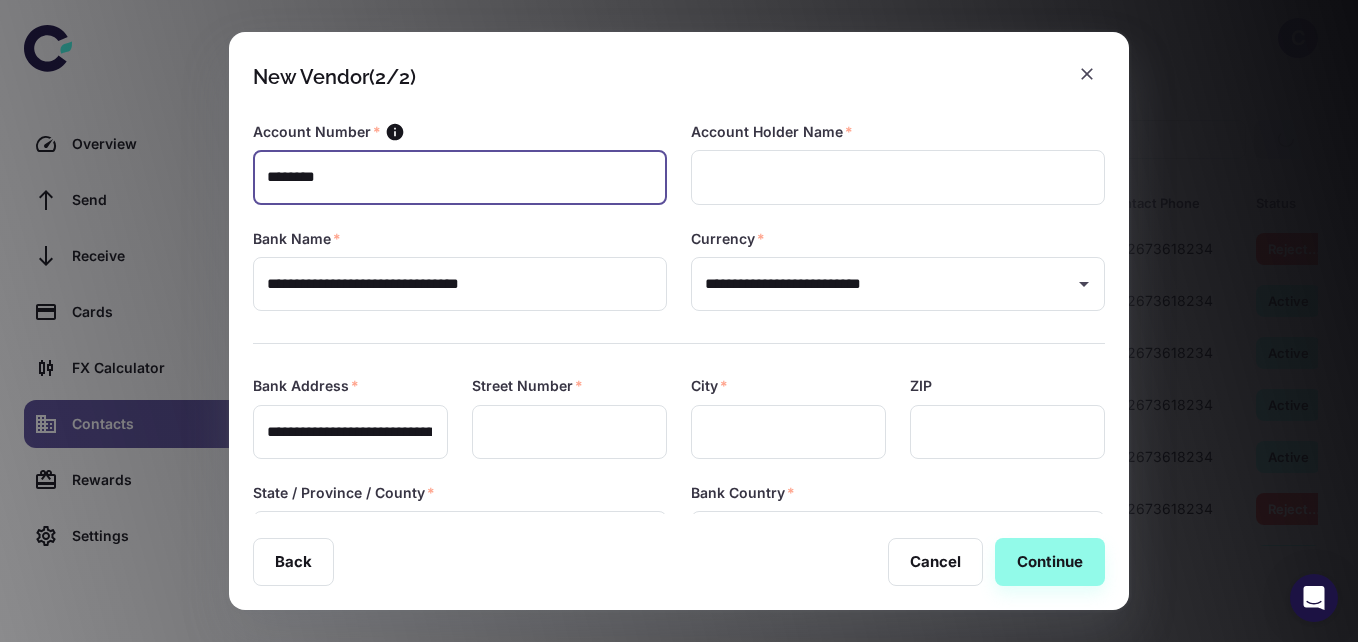 type on "********" 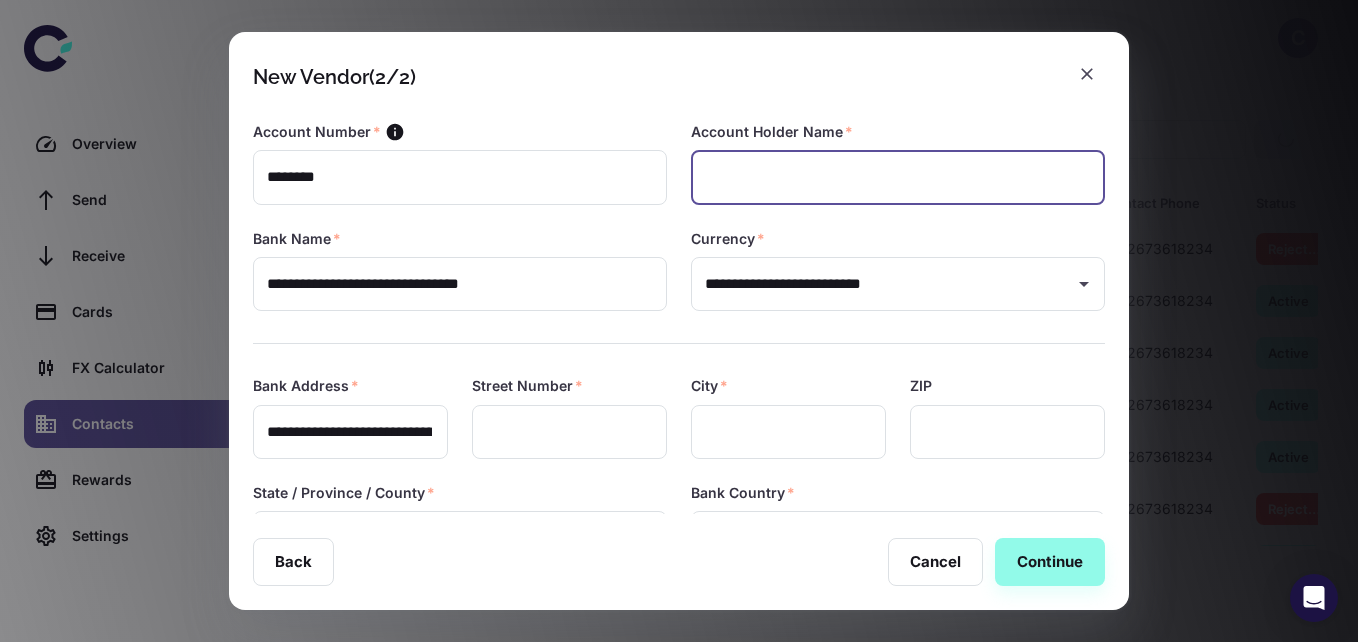 click at bounding box center [898, 177] 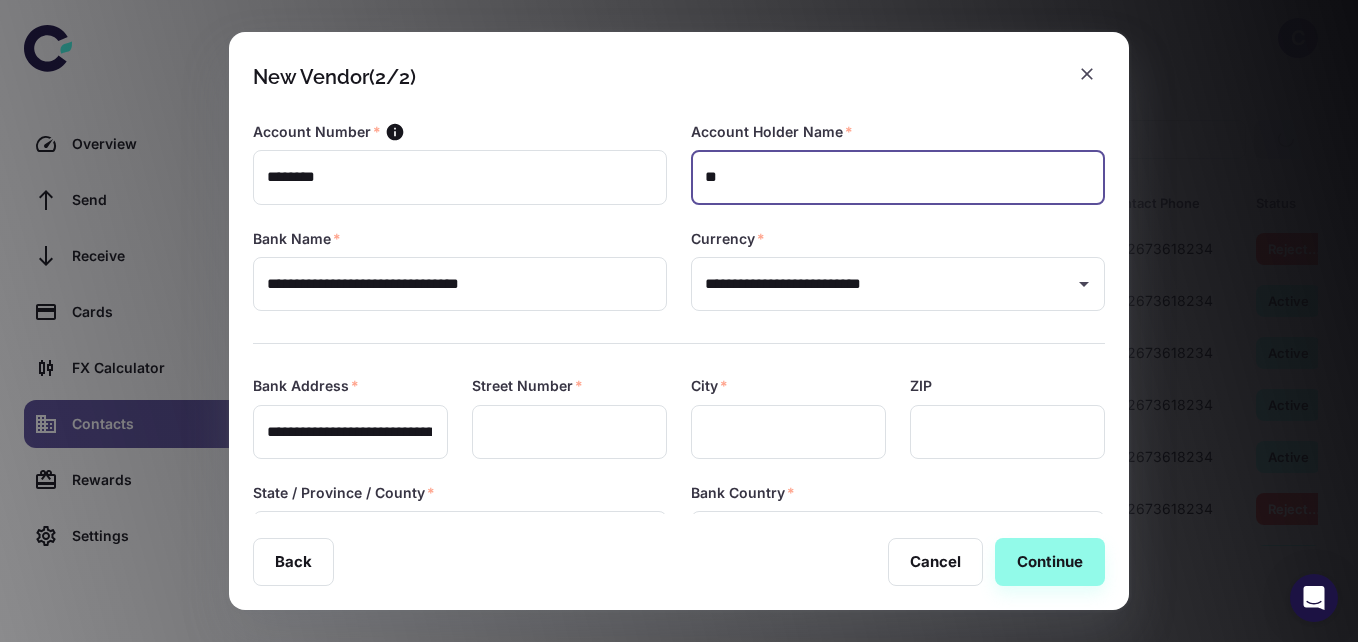 type on "*" 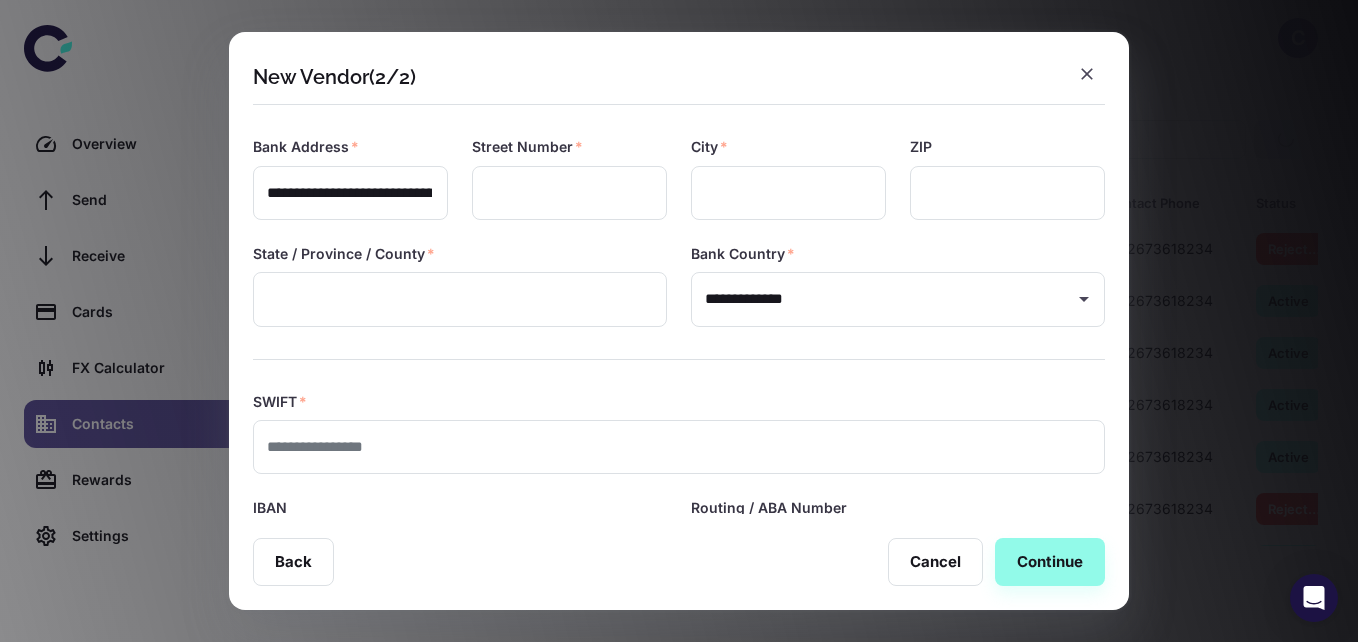 scroll, scrollTop: 247, scrollLeft: 0, axis: vertical 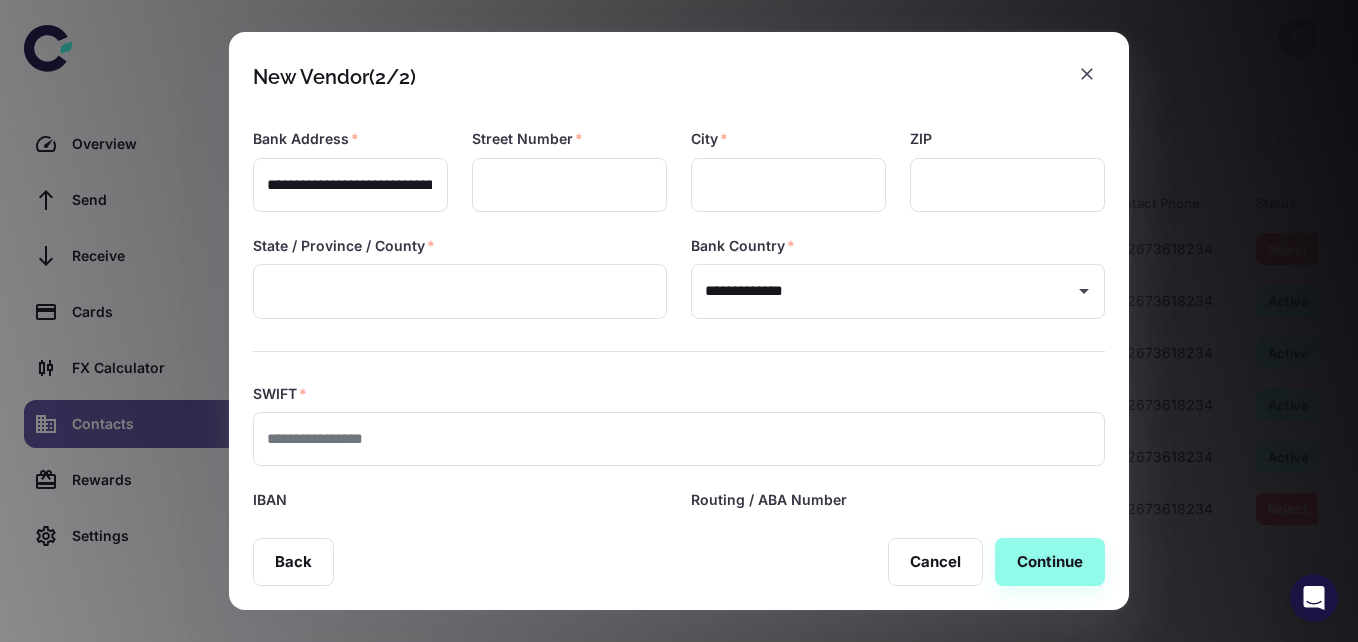 type on "**********" 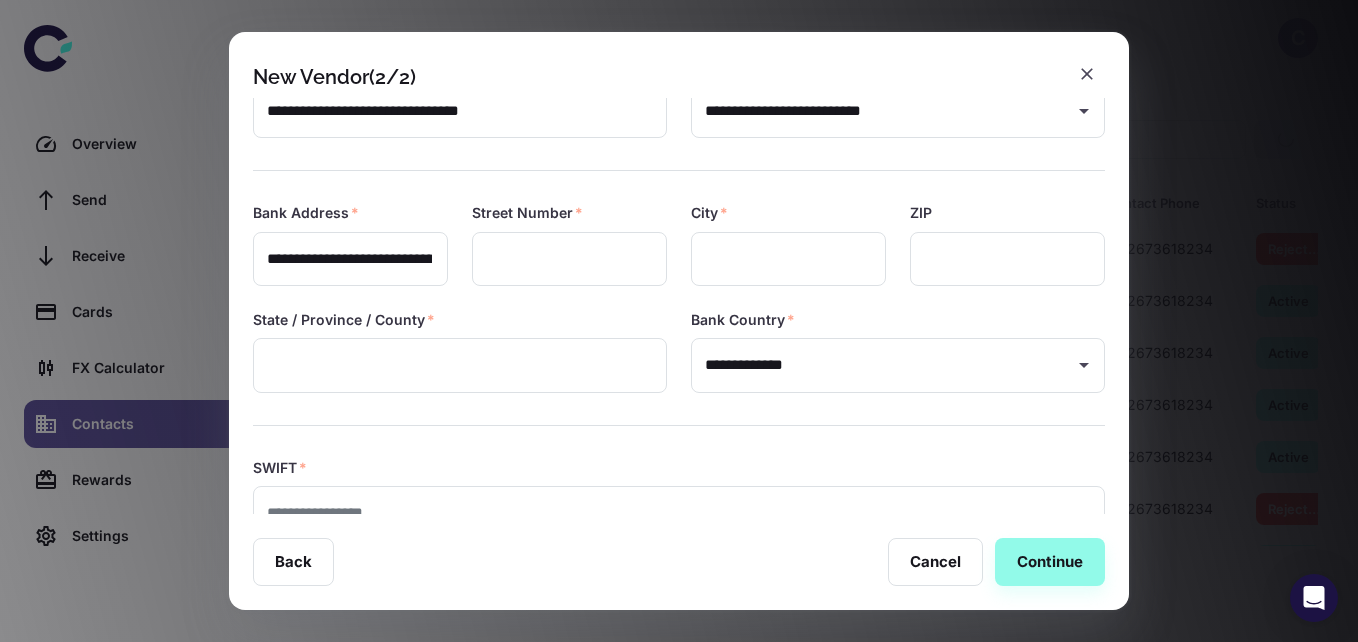 scroll, scrollTop: 175, scrollLeft: 0, axis: vertical 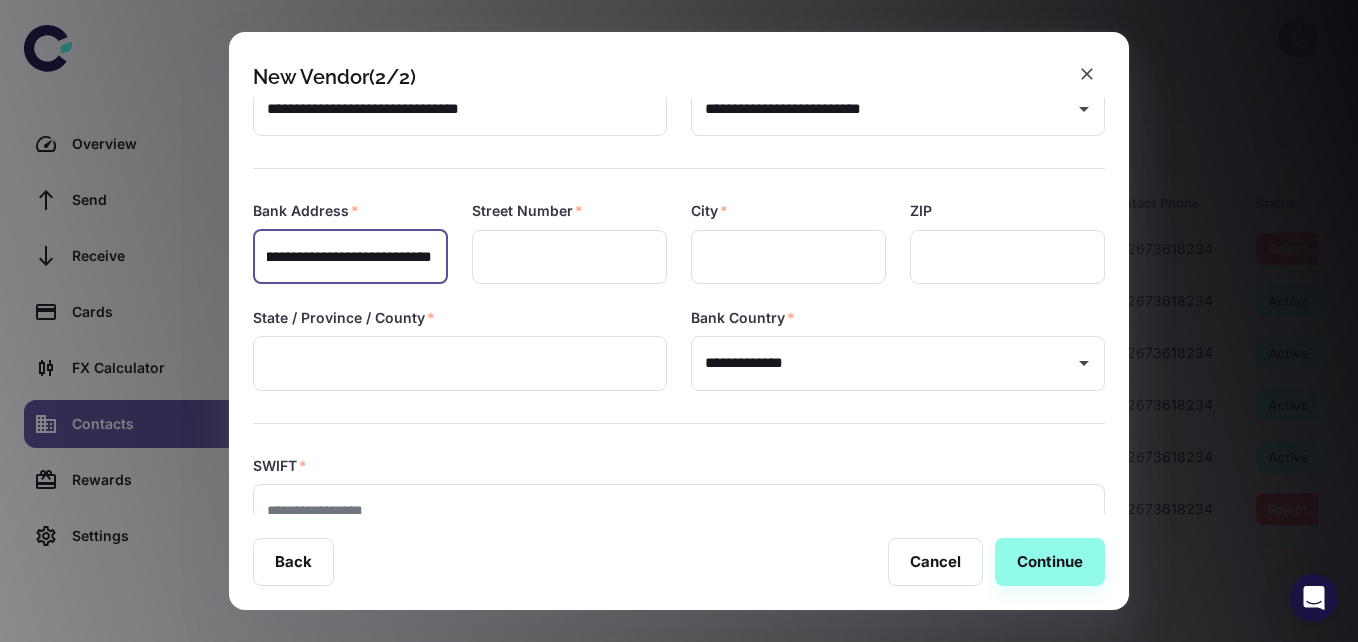 drag, startPoint x: 268, startPoint y: 257, endPoint x: 593, endPoint y: 262, distance: 325.03845 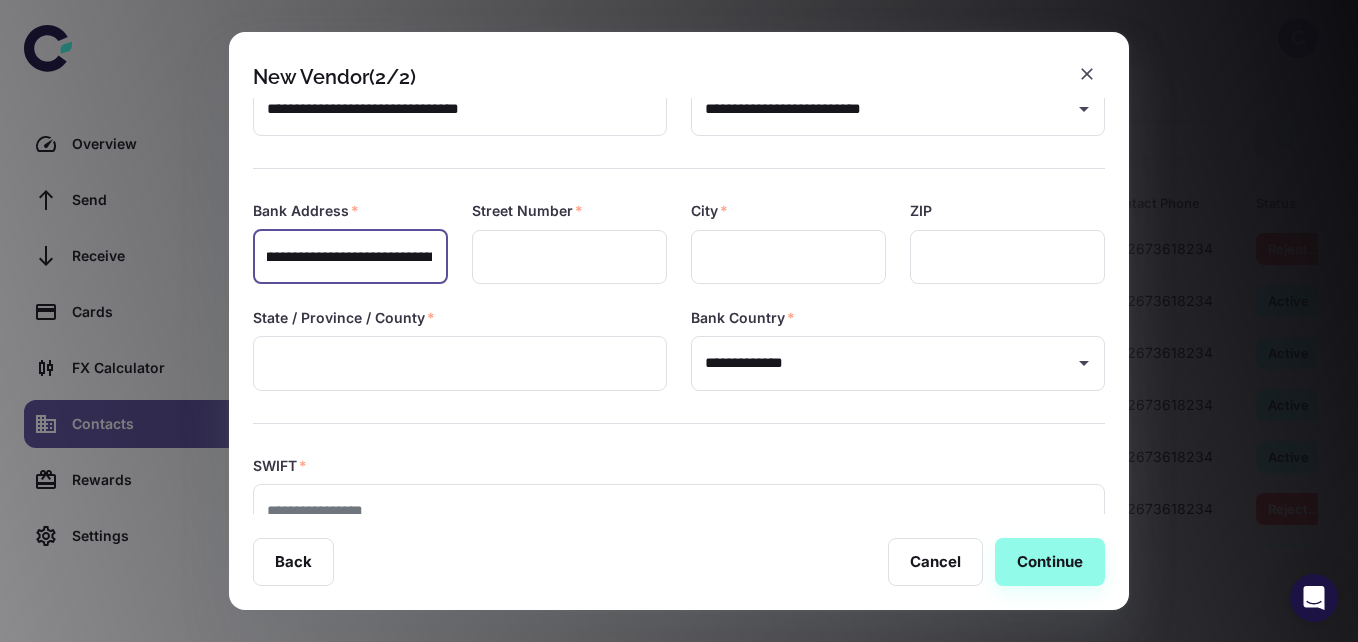 scroll, scrollTop: 0, scrollLeft: 0, axis: both 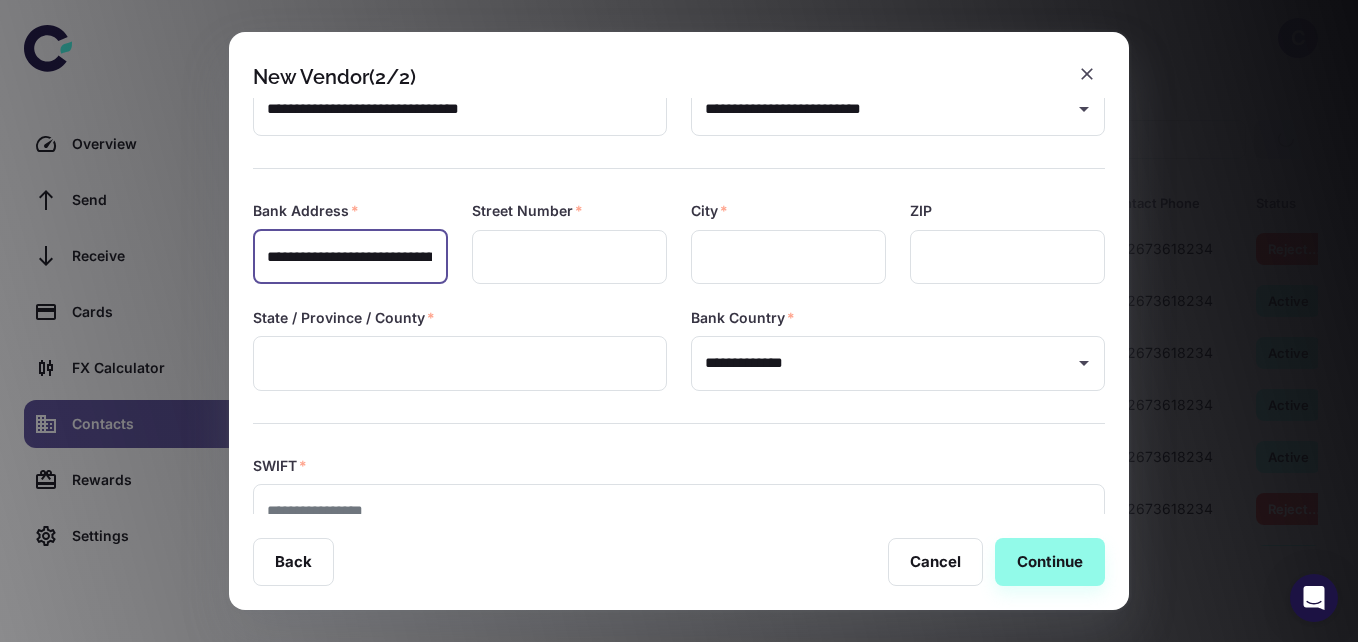 type on "**********" 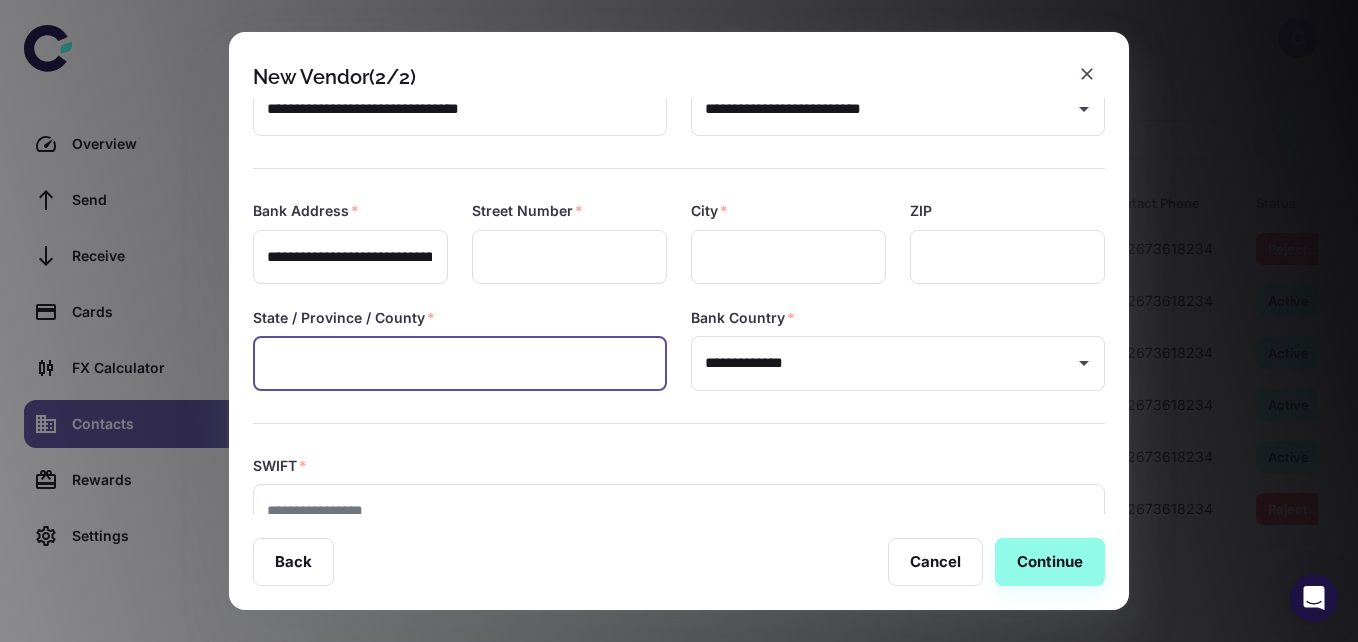 click at bounding box center (569, 257) 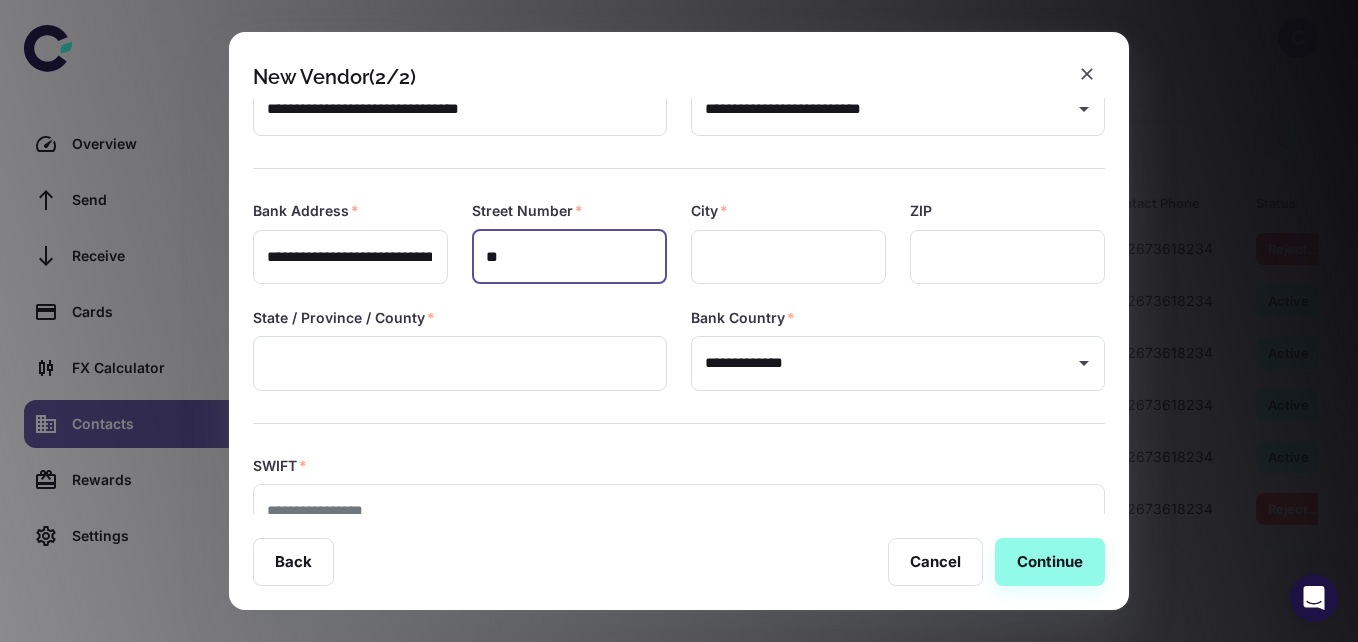 type on "**" 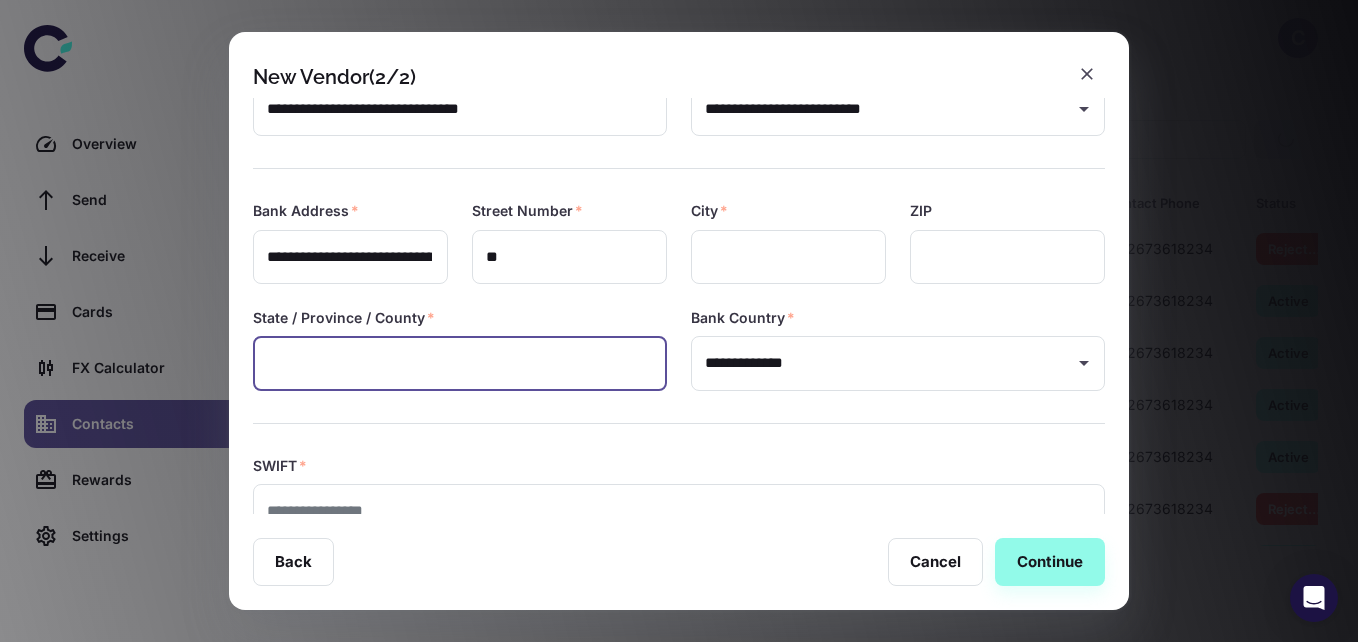 click at bounding box center (460, 363) 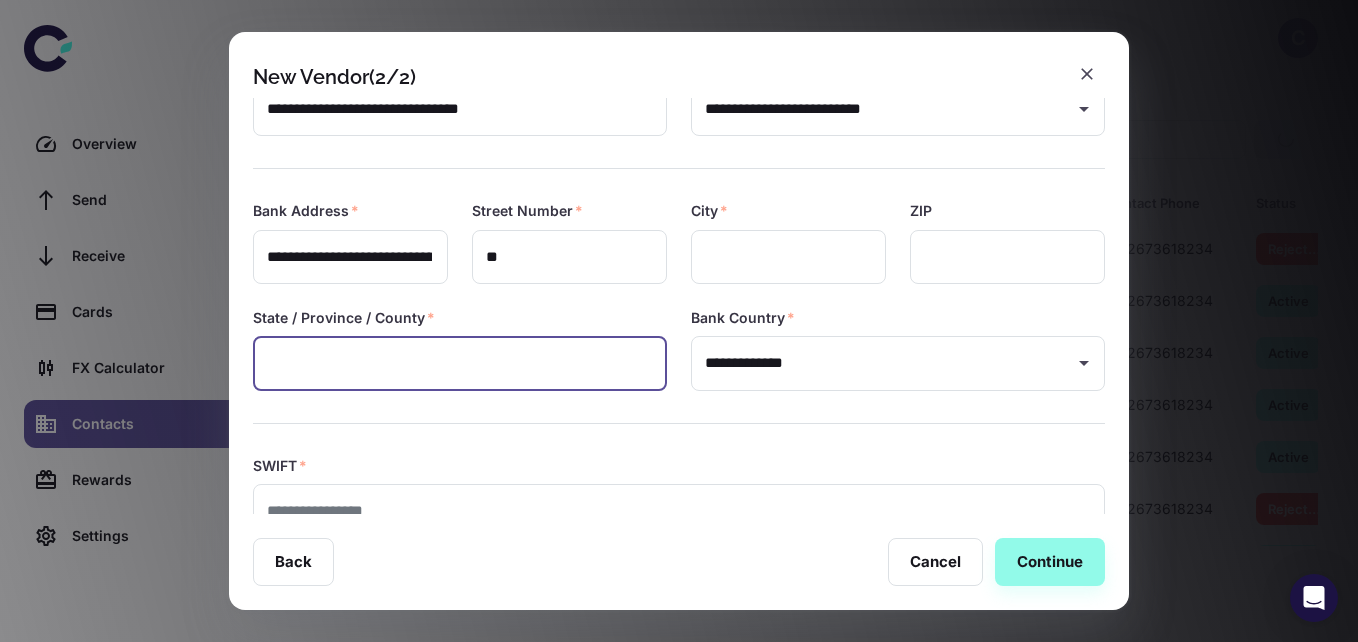click on "**********" at bounding box center [349, 257] 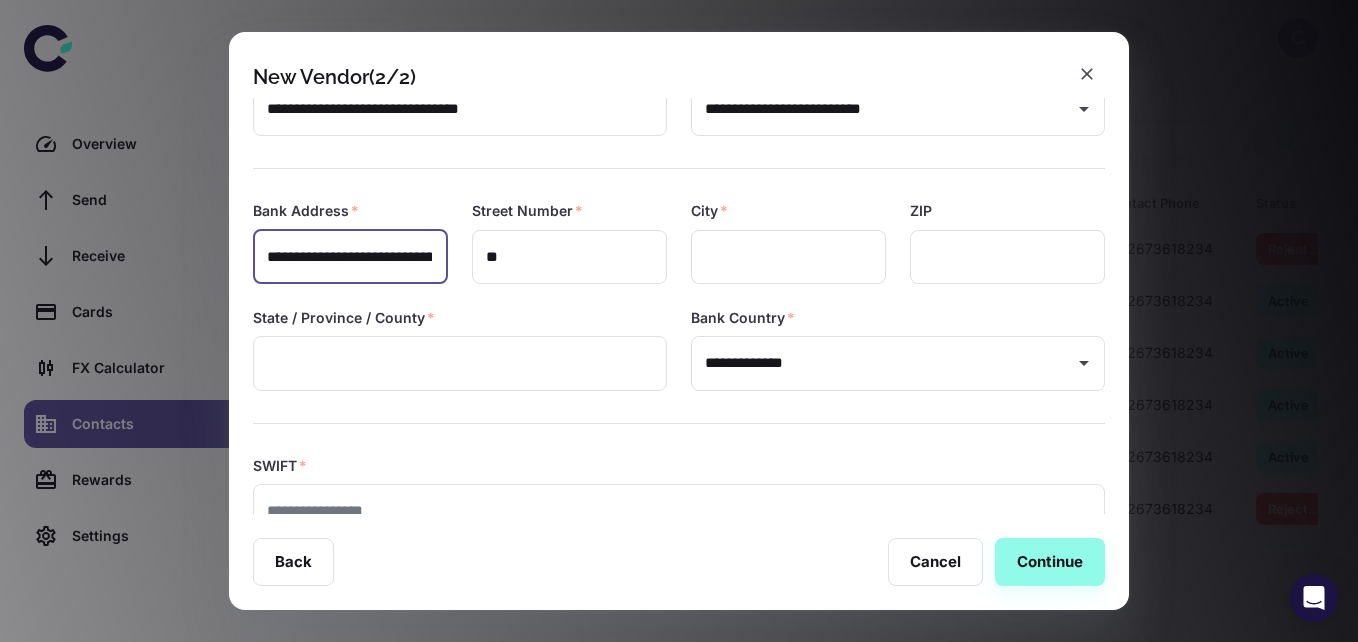 click on "**********" at bounding box center (349, 257) 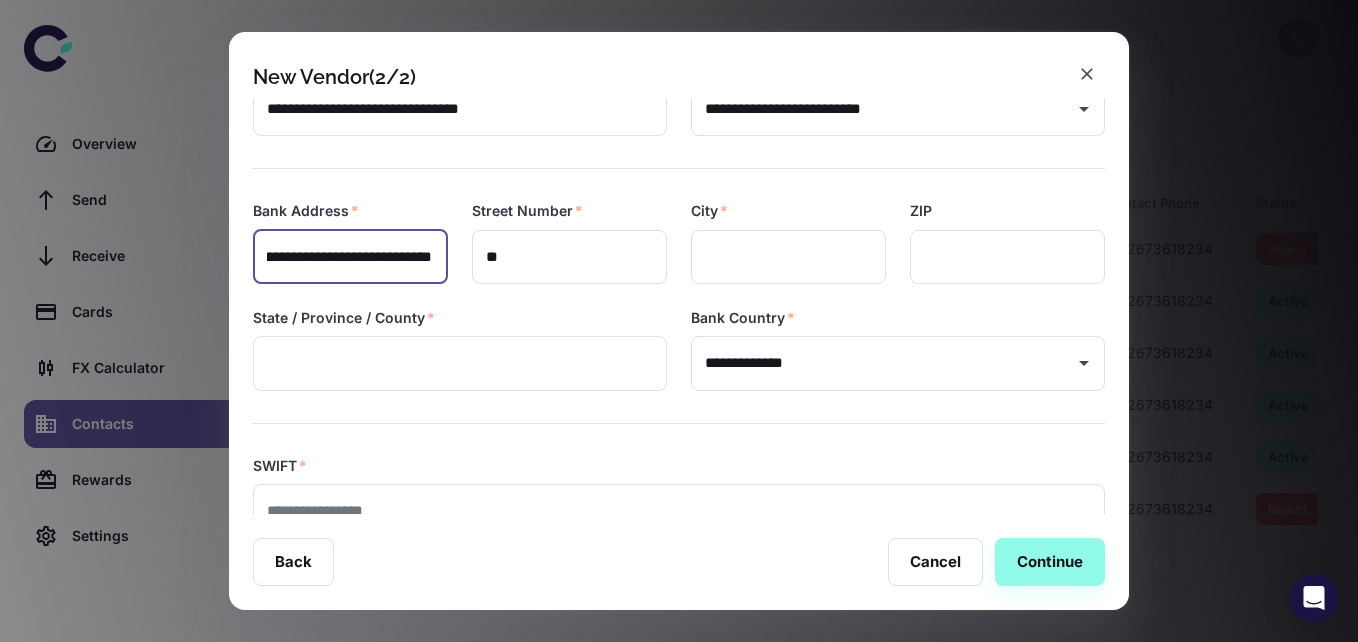 scroll, scrollTop: 0, scrollLeft: 243, axis: horizontal 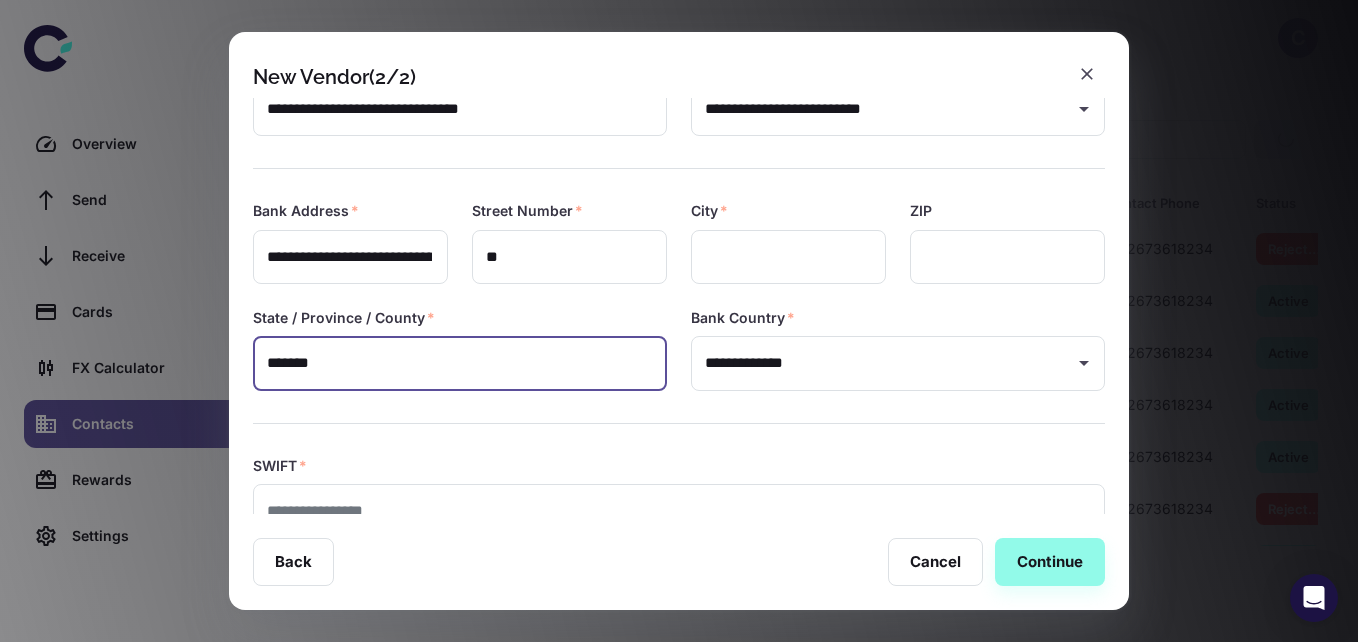 type on "*******" 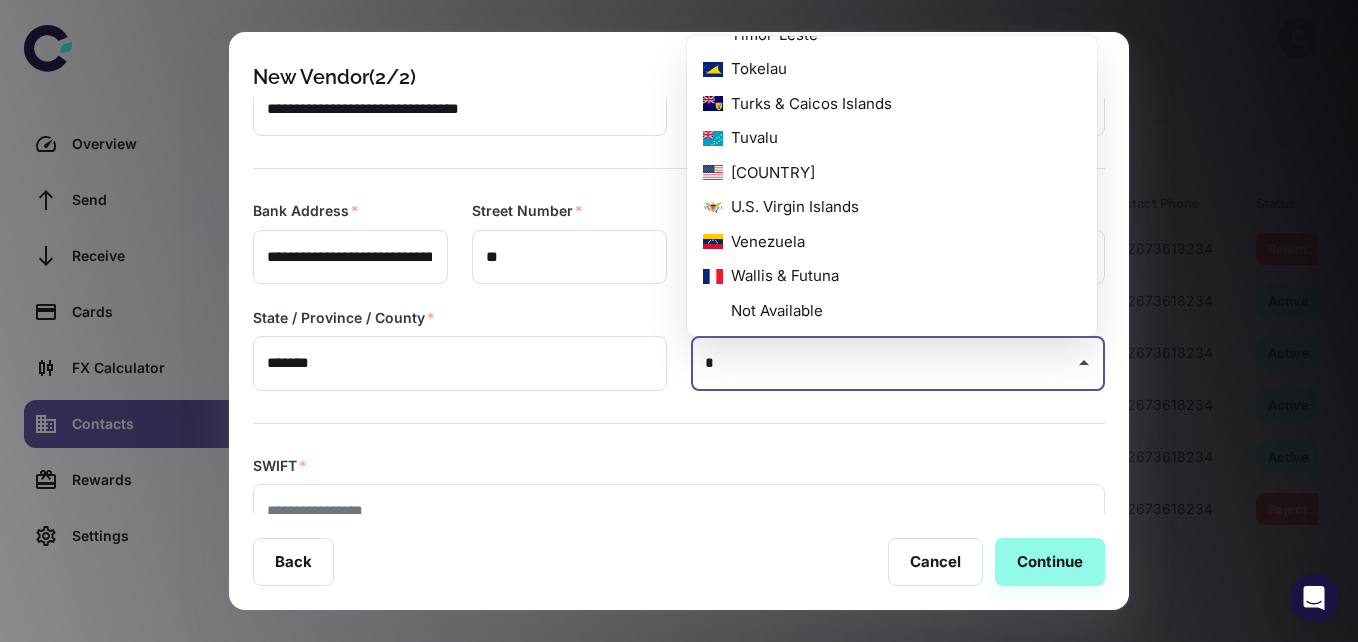 scroll, scrollTop: 0, scrollLeft: 0, axis: both 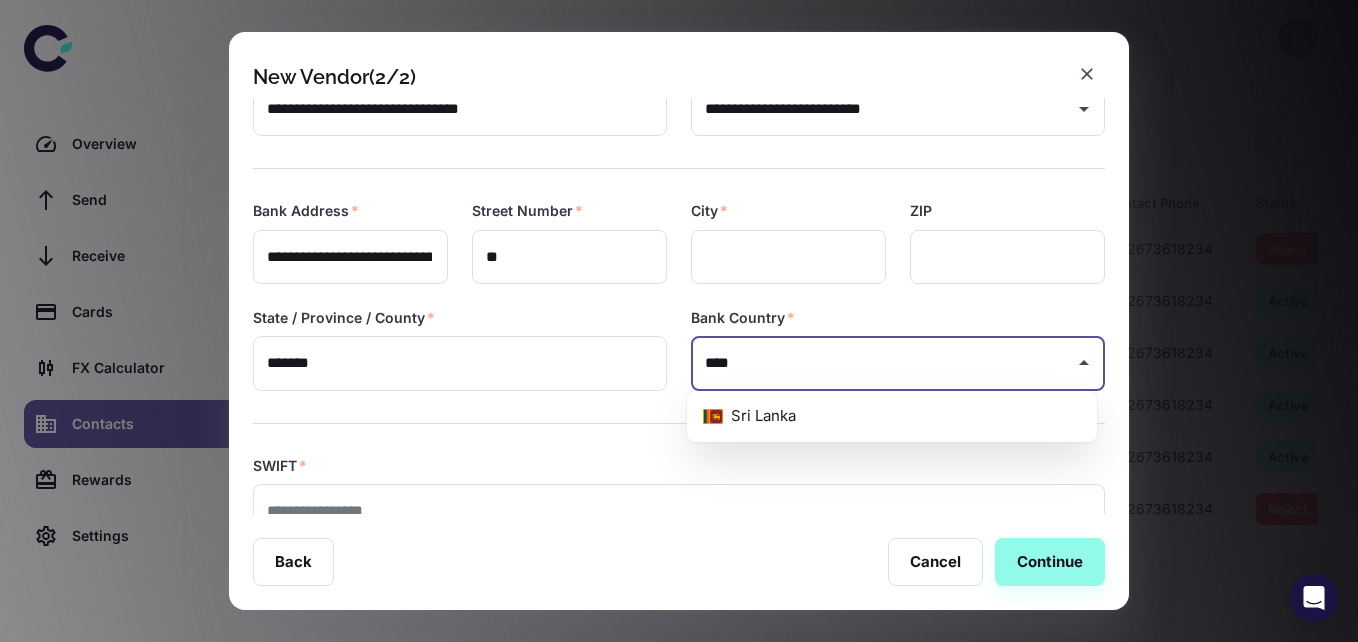 click on "Sri Lanka" at bounding box center (892, 416) 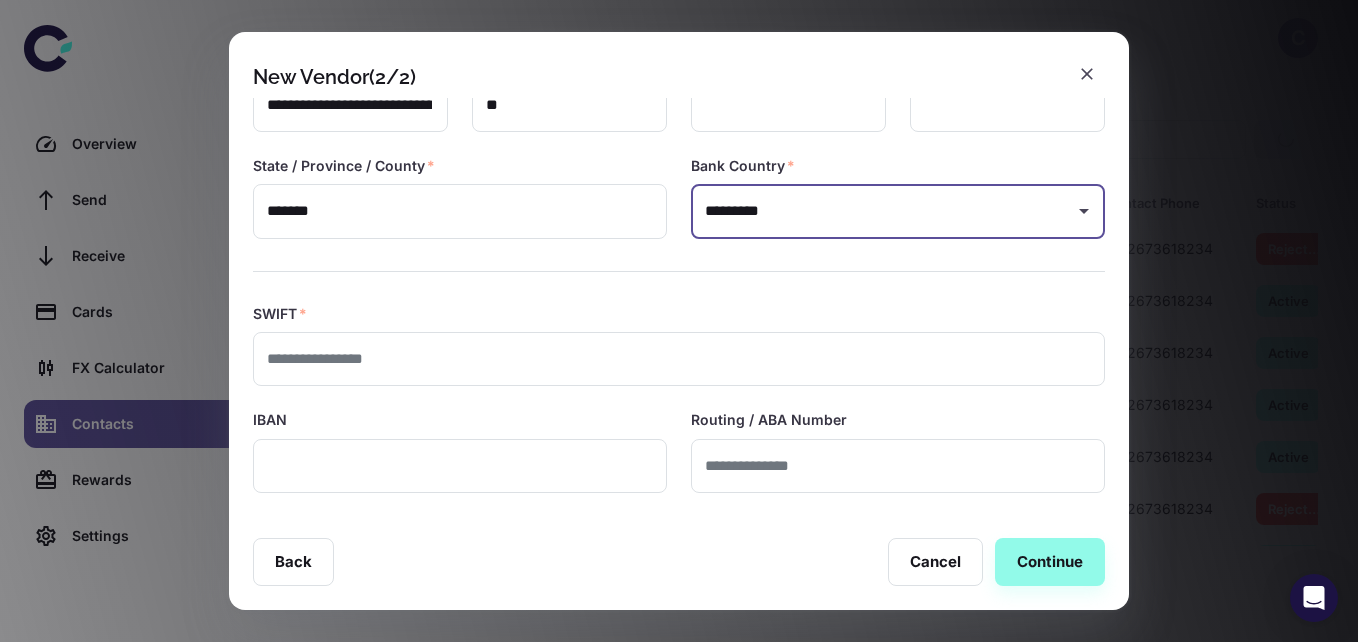 scroll, scrollTop: 328, scrollLeft: 0, axis: vertical 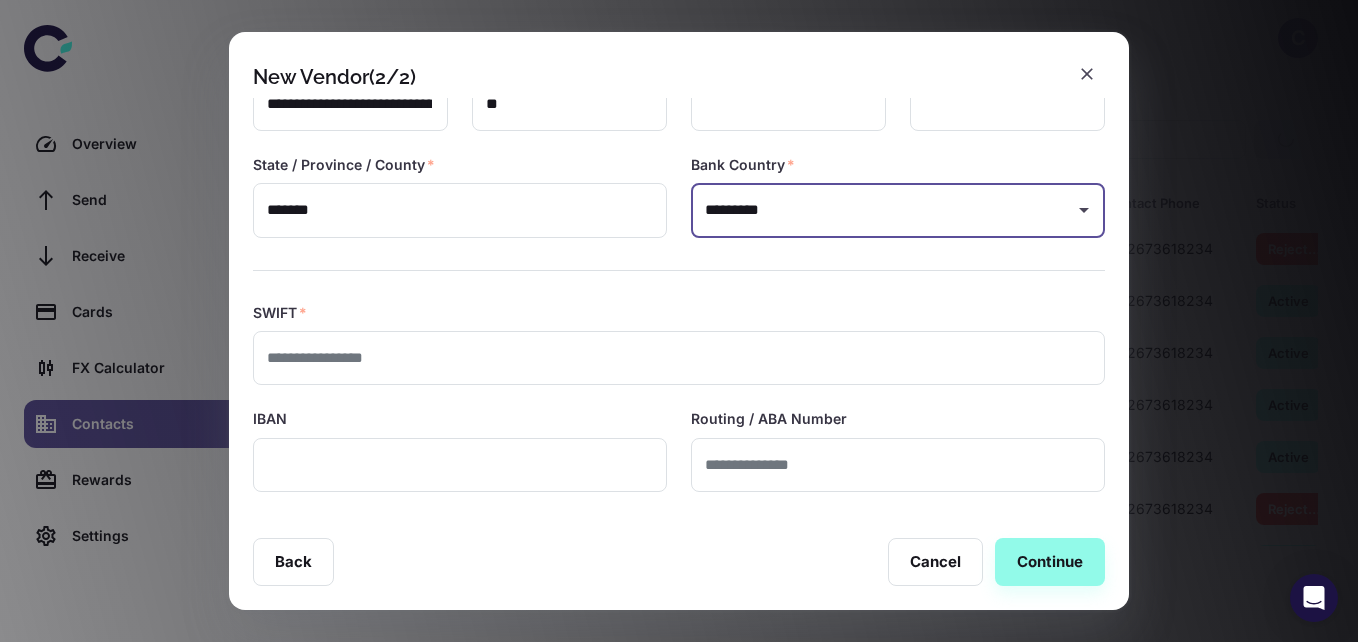 type on "*********" 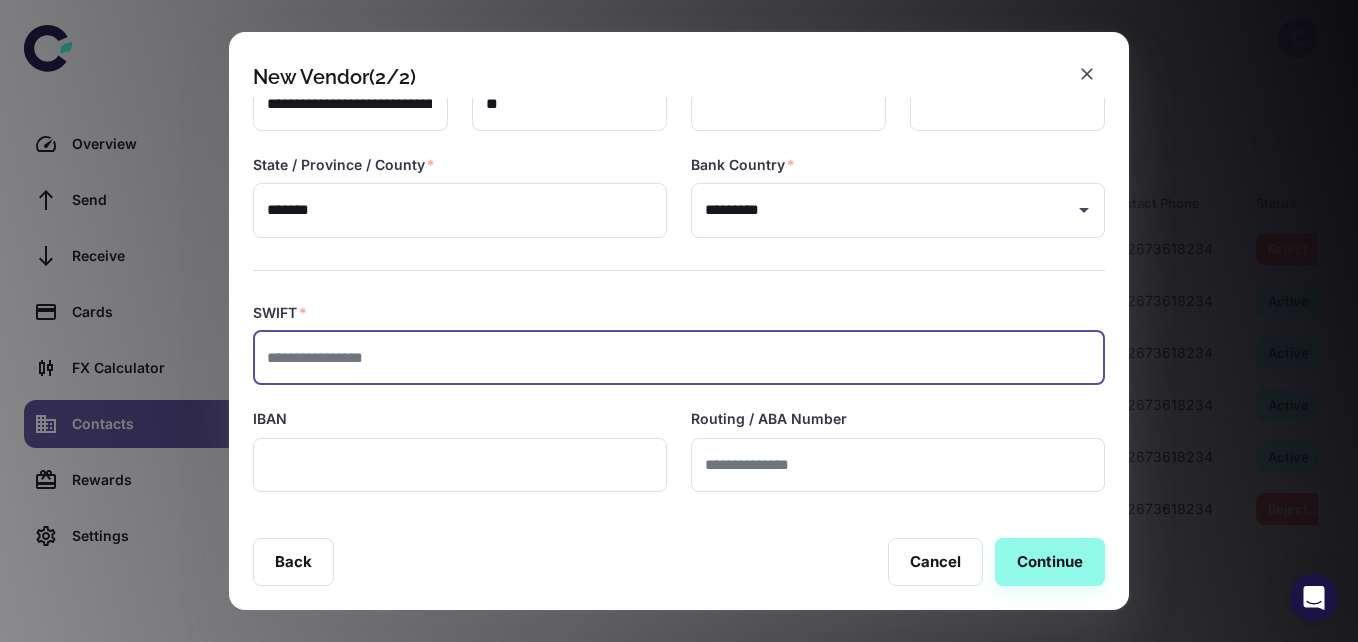click at bounding box center (679, 358) 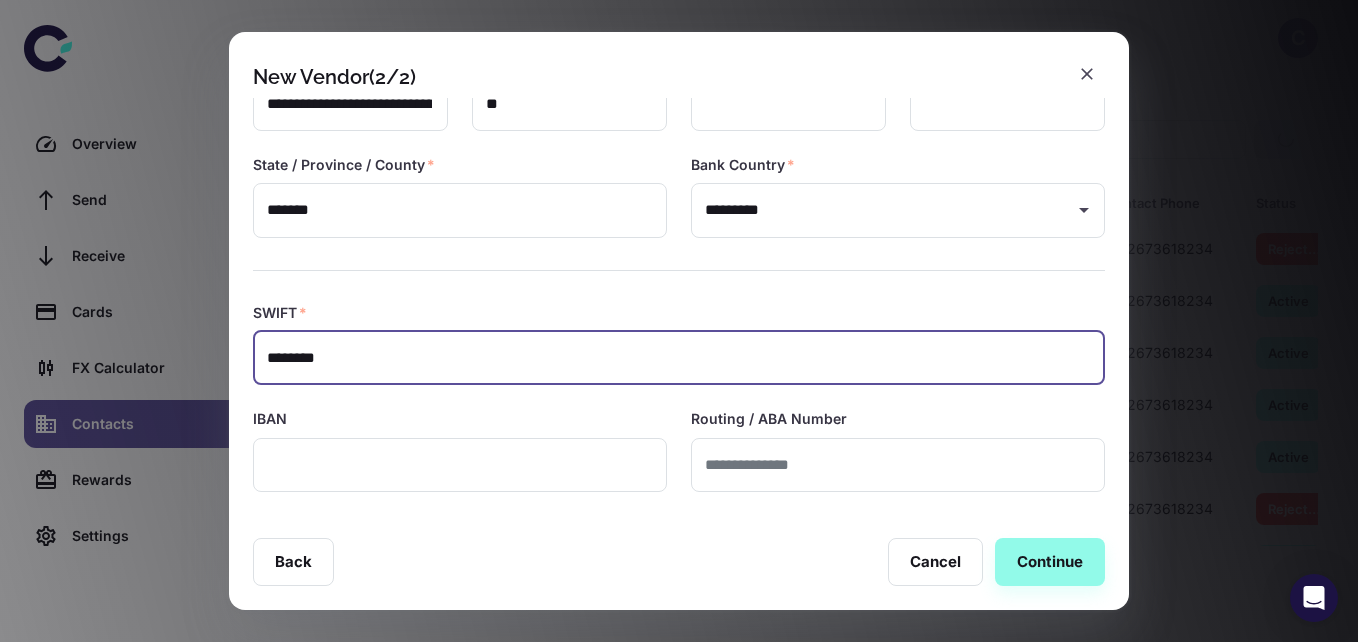 type on "********" 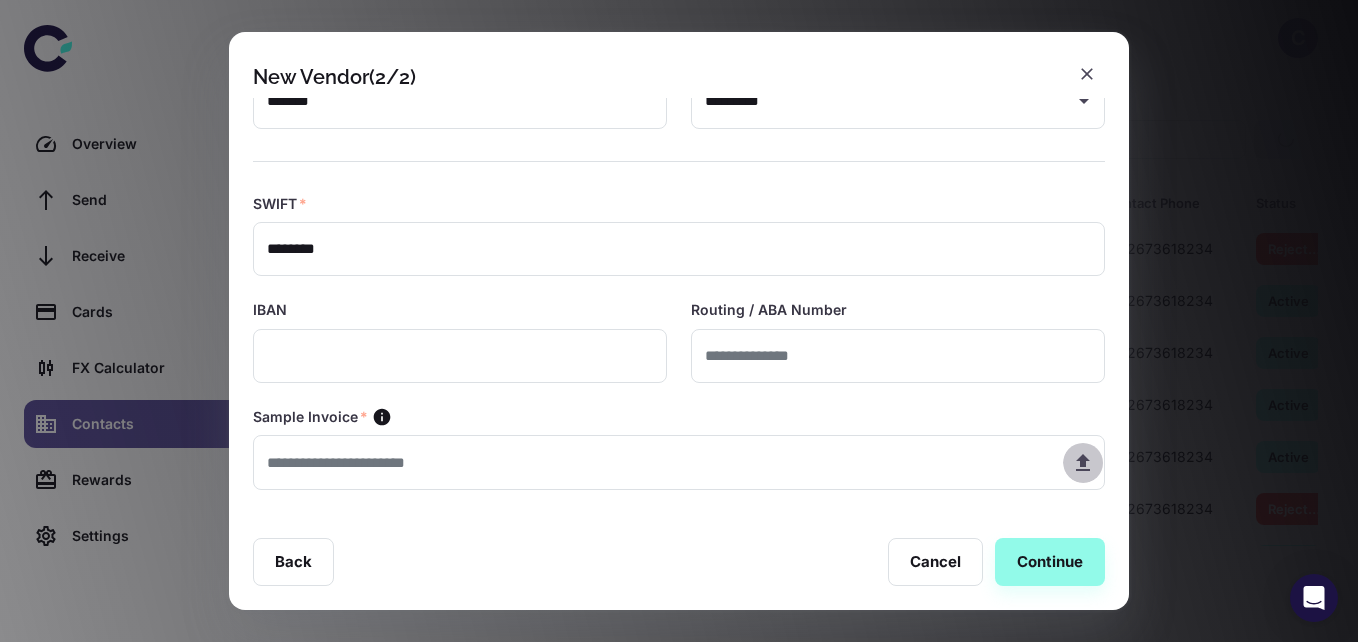 click at bounding box center (1083, 462) 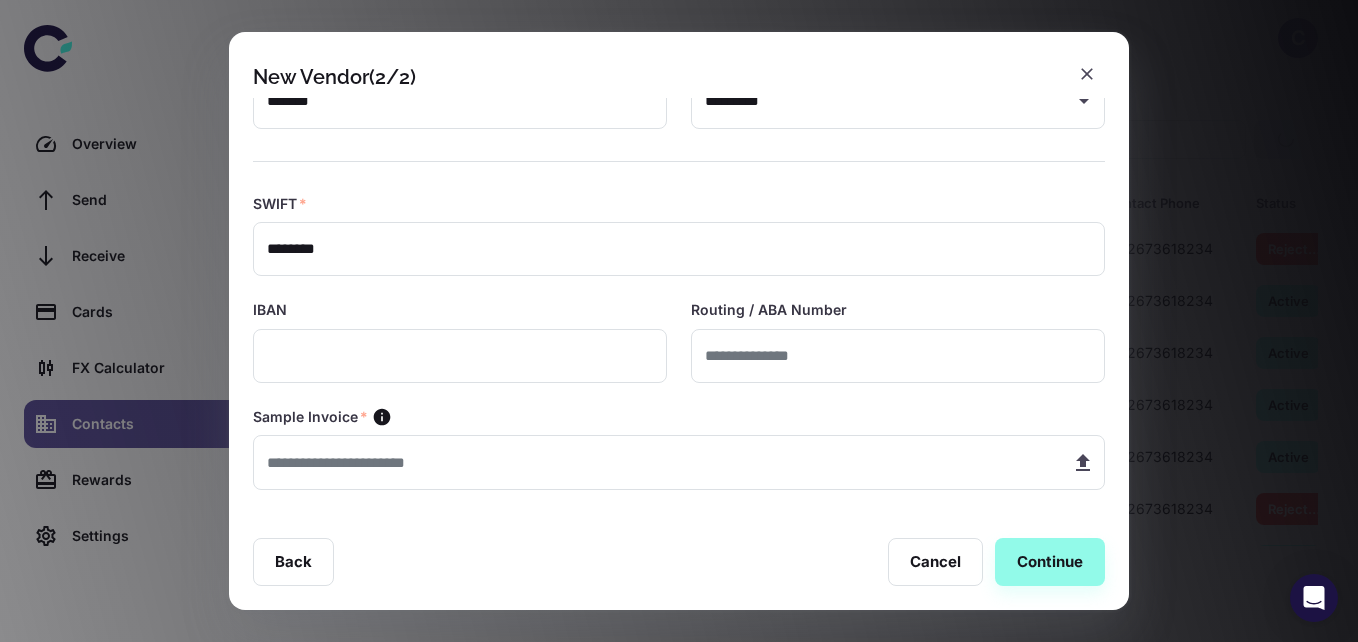 type on "**********" 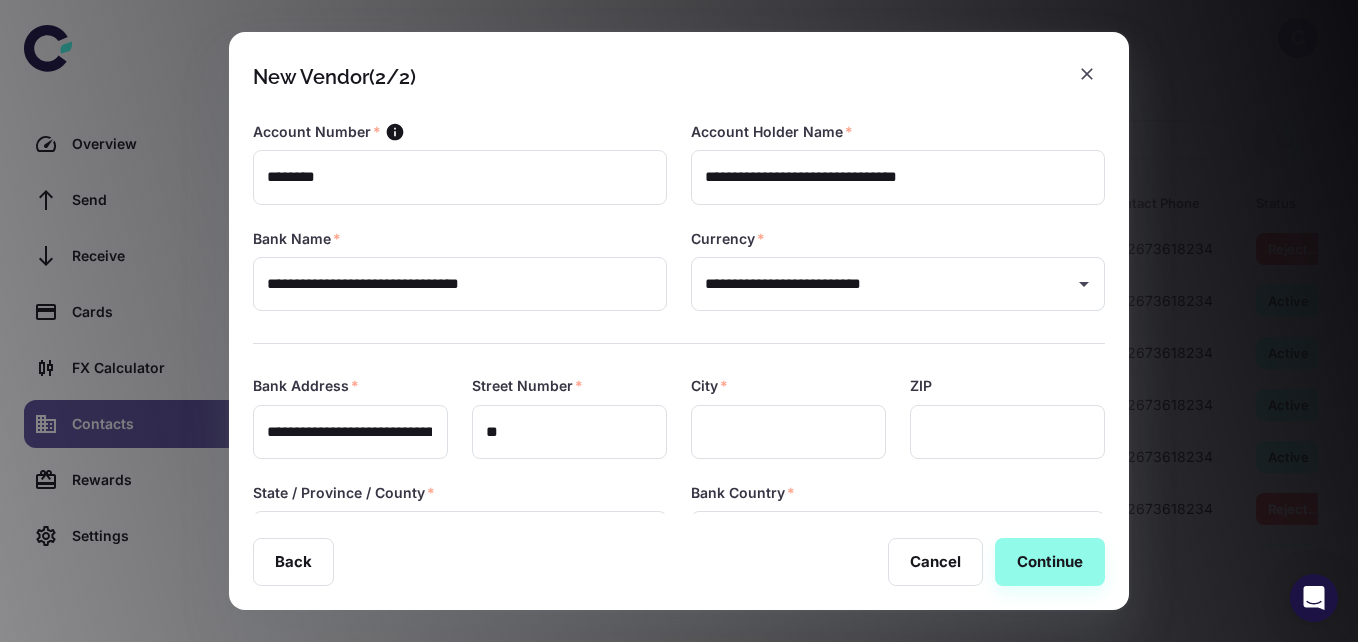 scroll, scrollTop: 24, scrollLeft: 0, axis: vertical 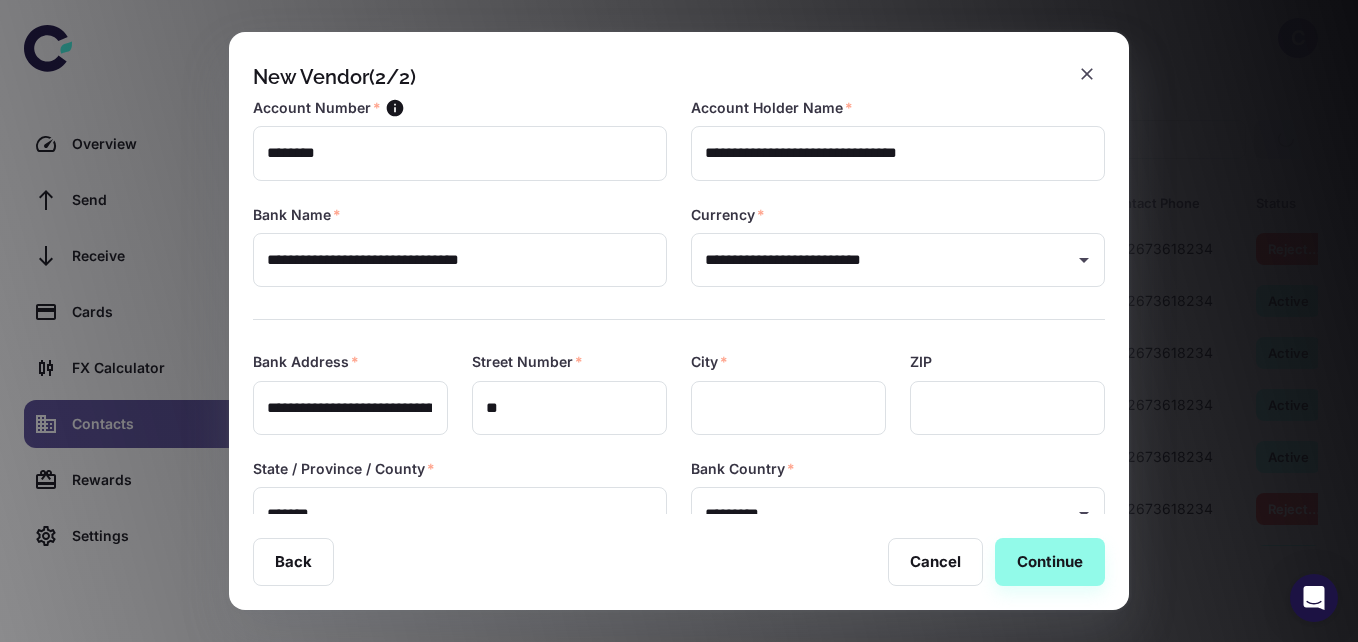 click on "**********" at bounding box center [349, 408] 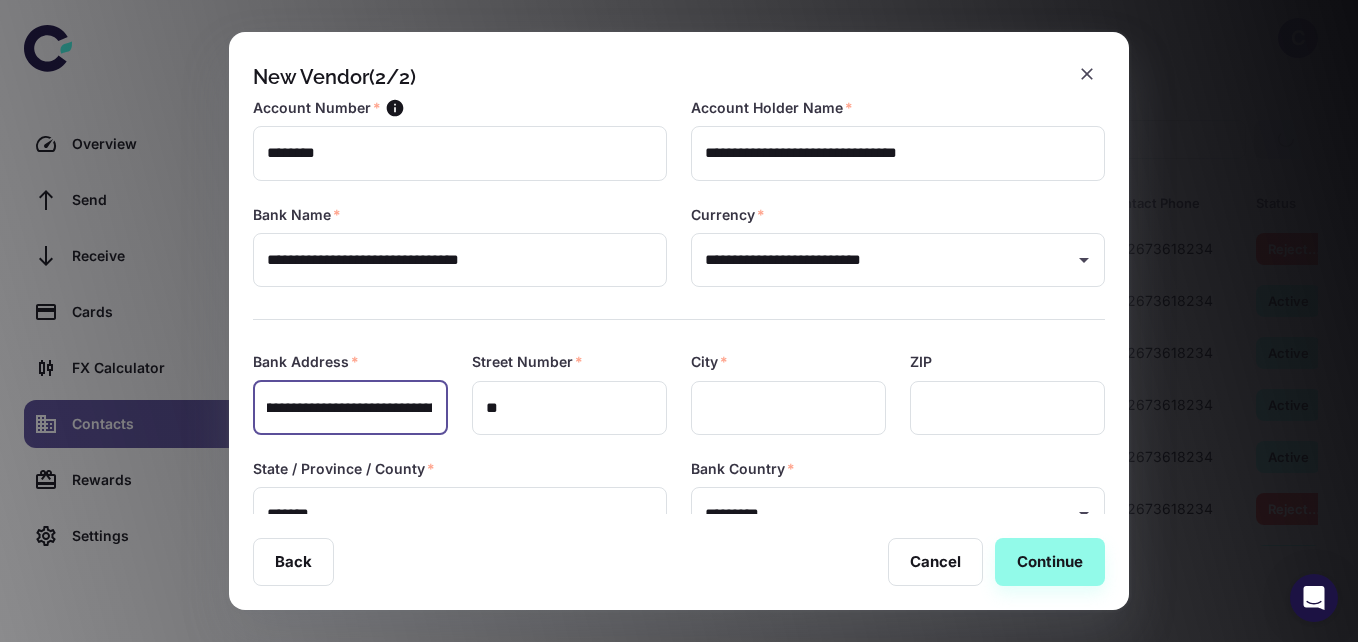 scroll, scrollTop: 0, scrollLeft: 0, axis: both 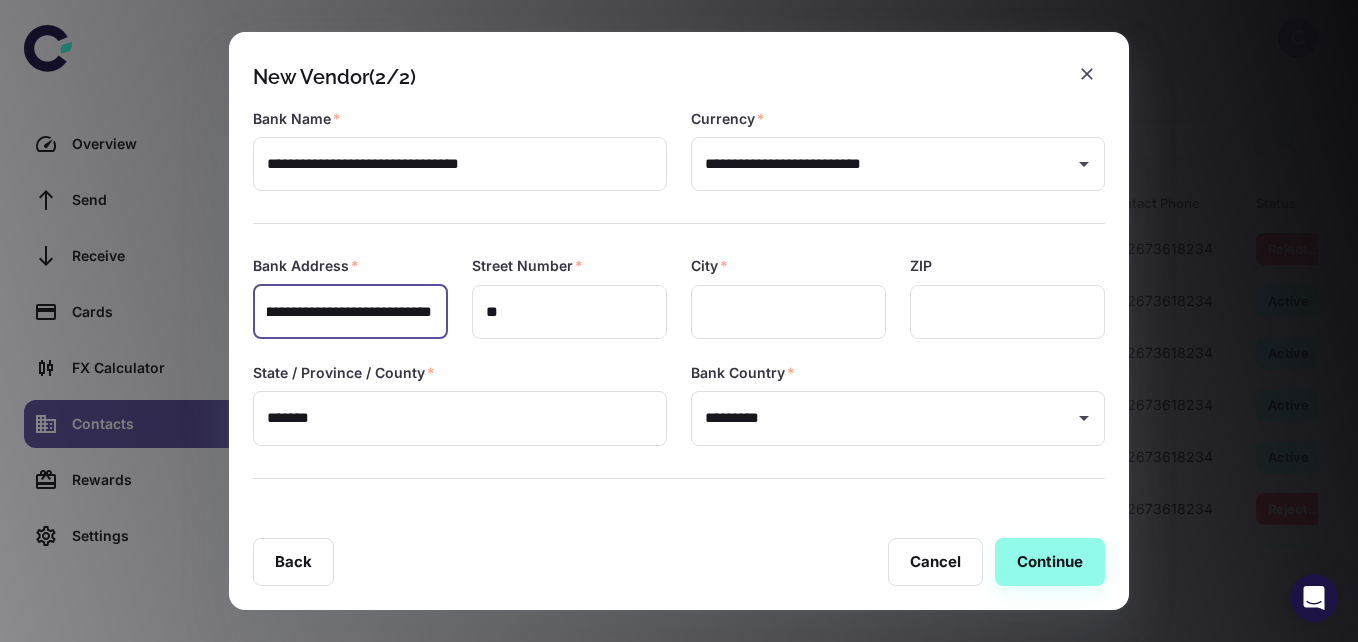 drag, startPoint x: 403, startPoint y: 306, endPoint x: 423, endPoint y: 311, distance: 20.615528 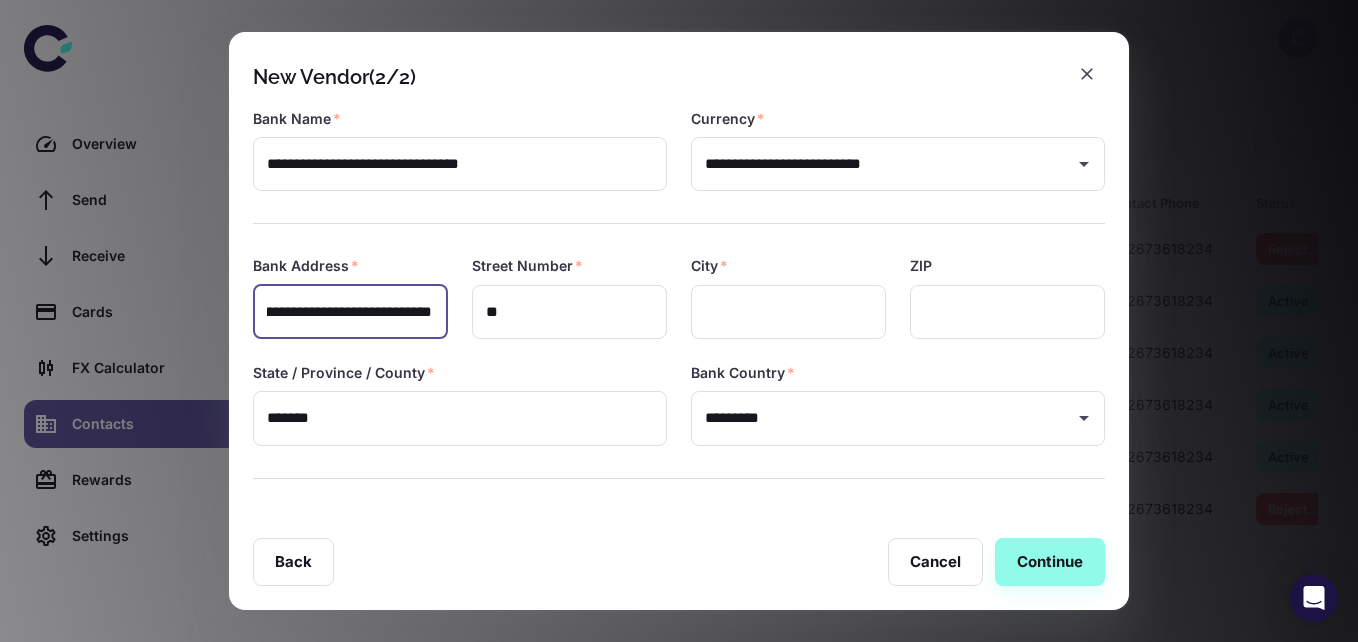 click on "**********" at bounding box center (349, 312) 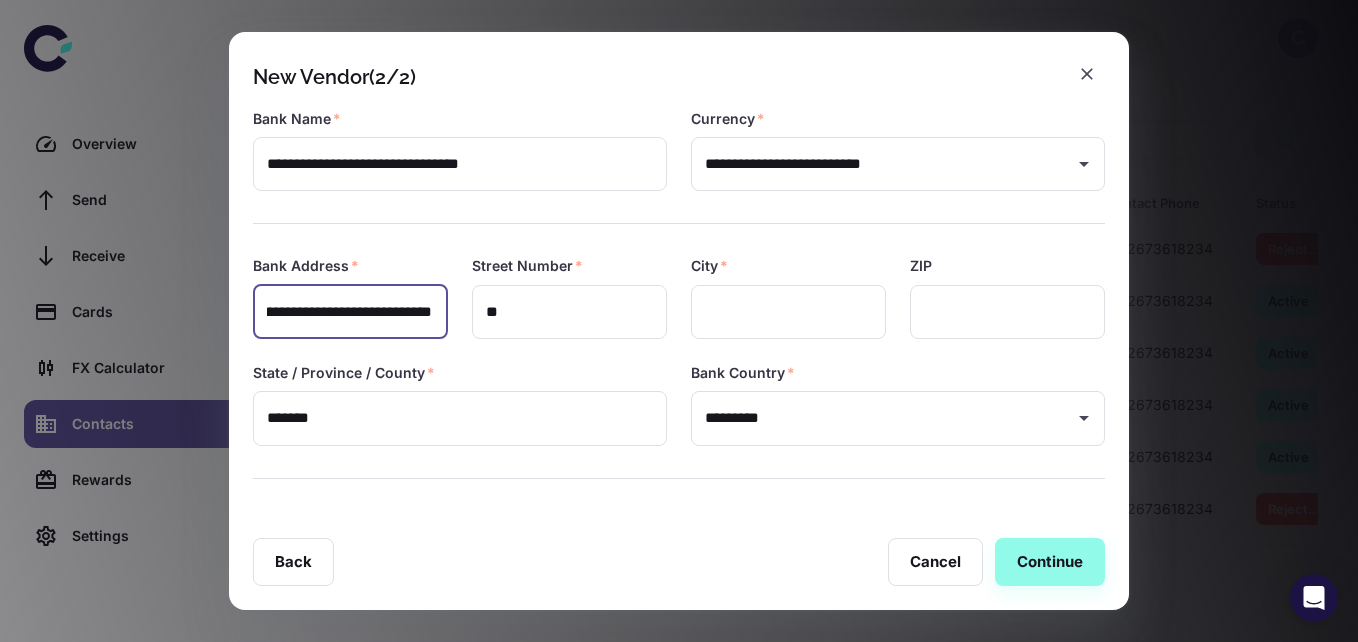 scroll, scrollTop: 0, scrollLeft: 112, axis: horizontal 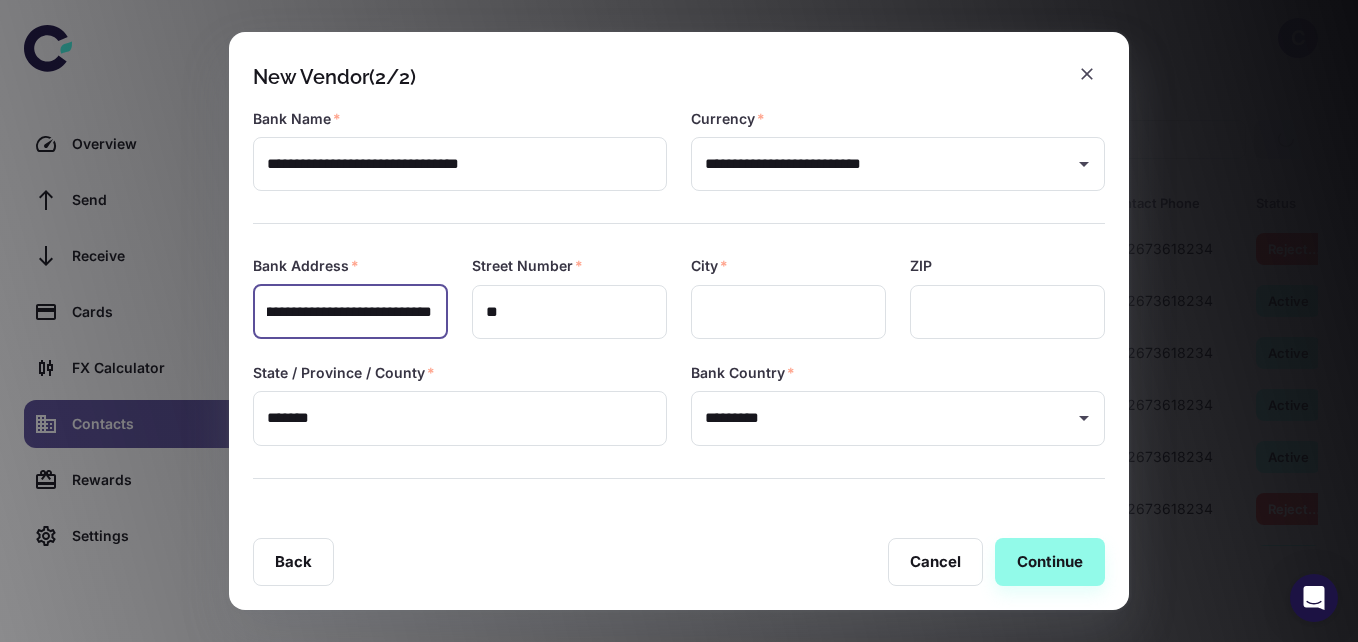 drag, startPoint x: 281, startPoint y: 312, endPoint x: 367, endPoint y: 314, distance: 86.023254 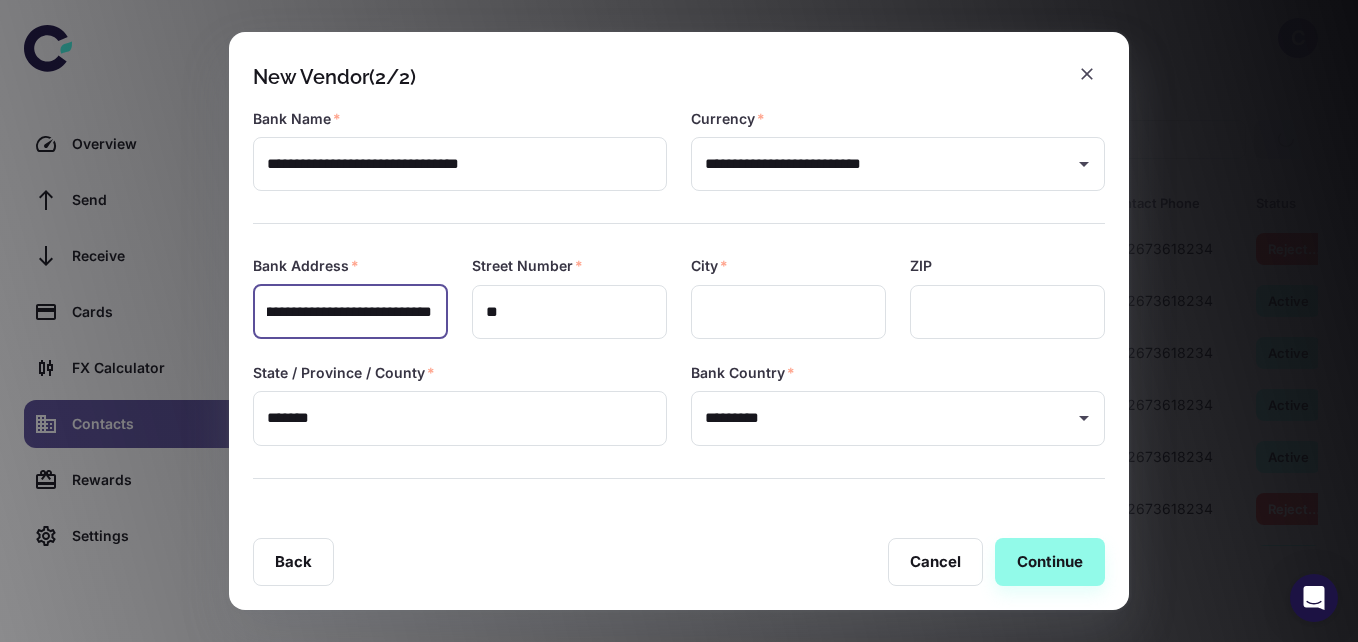 click on "**********" at bounding box center (349, 312) 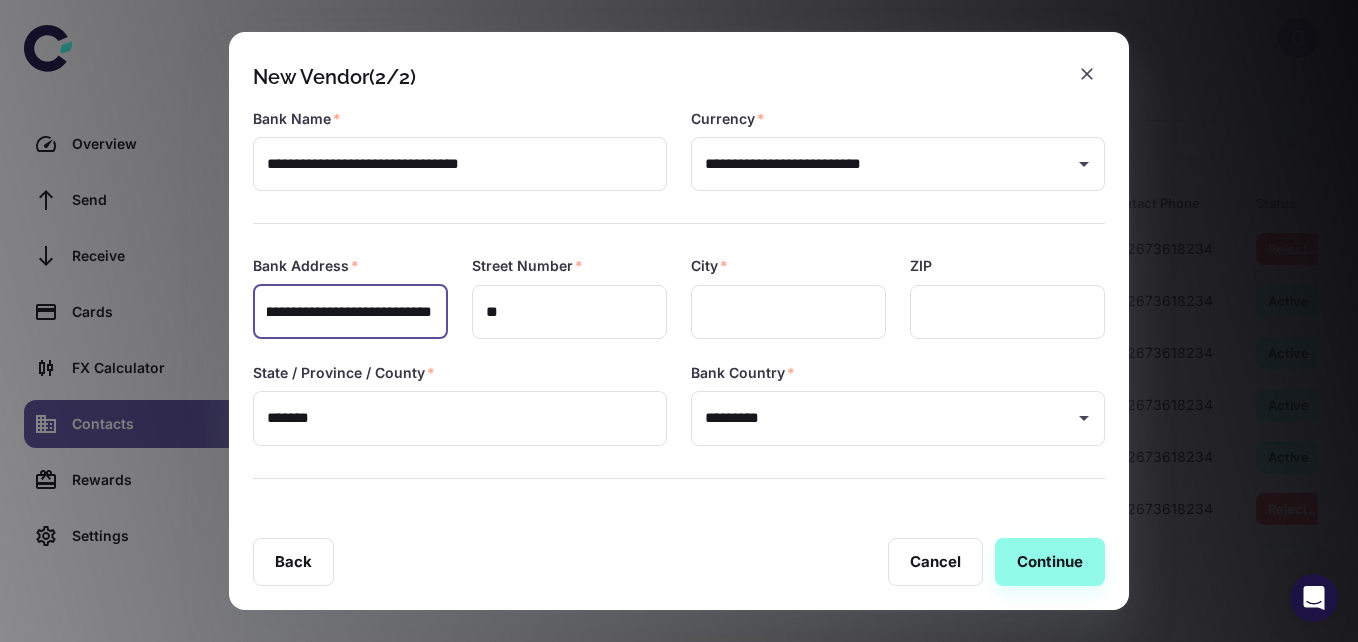 click at bounding box center [788, 312] 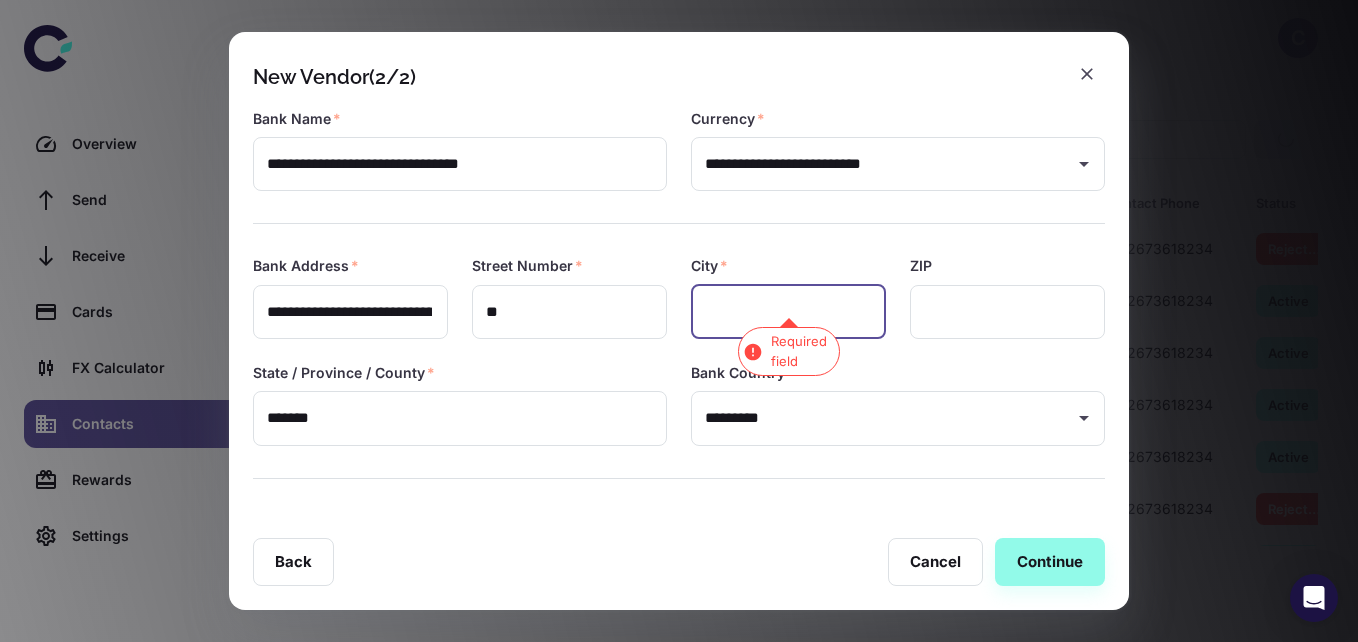 paste on "*******" 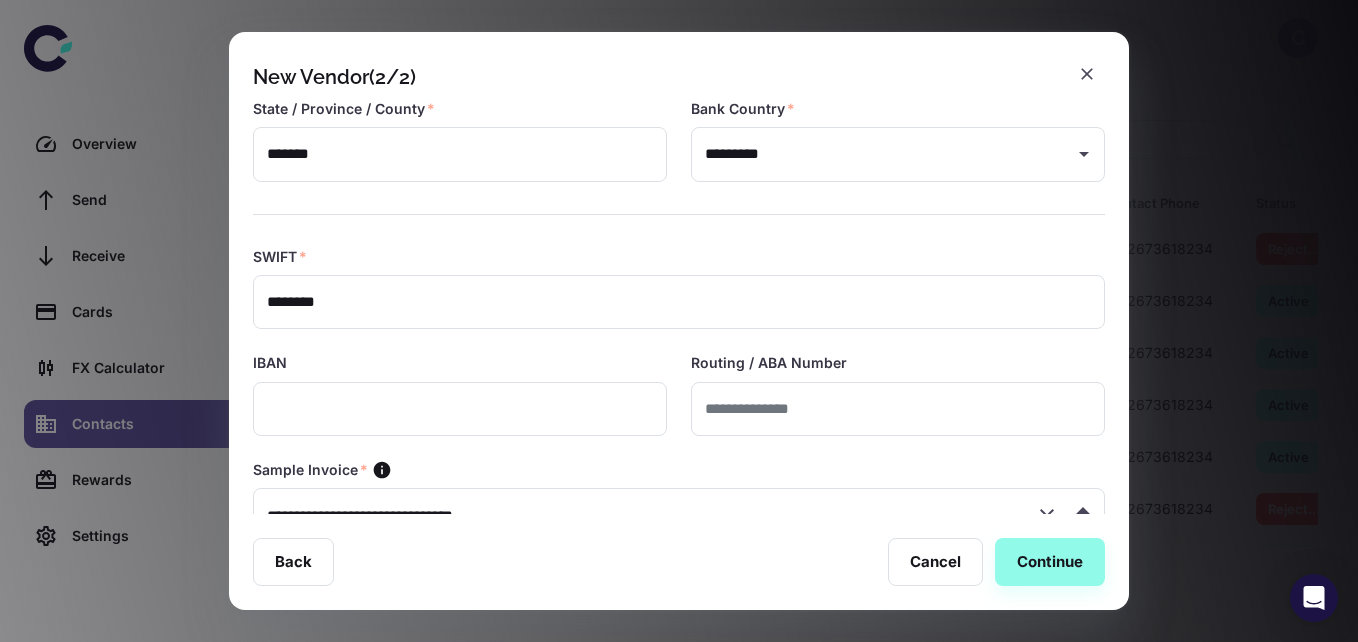 scroll, scrollTop: 437, scrollLeft: 0, axis: vertical 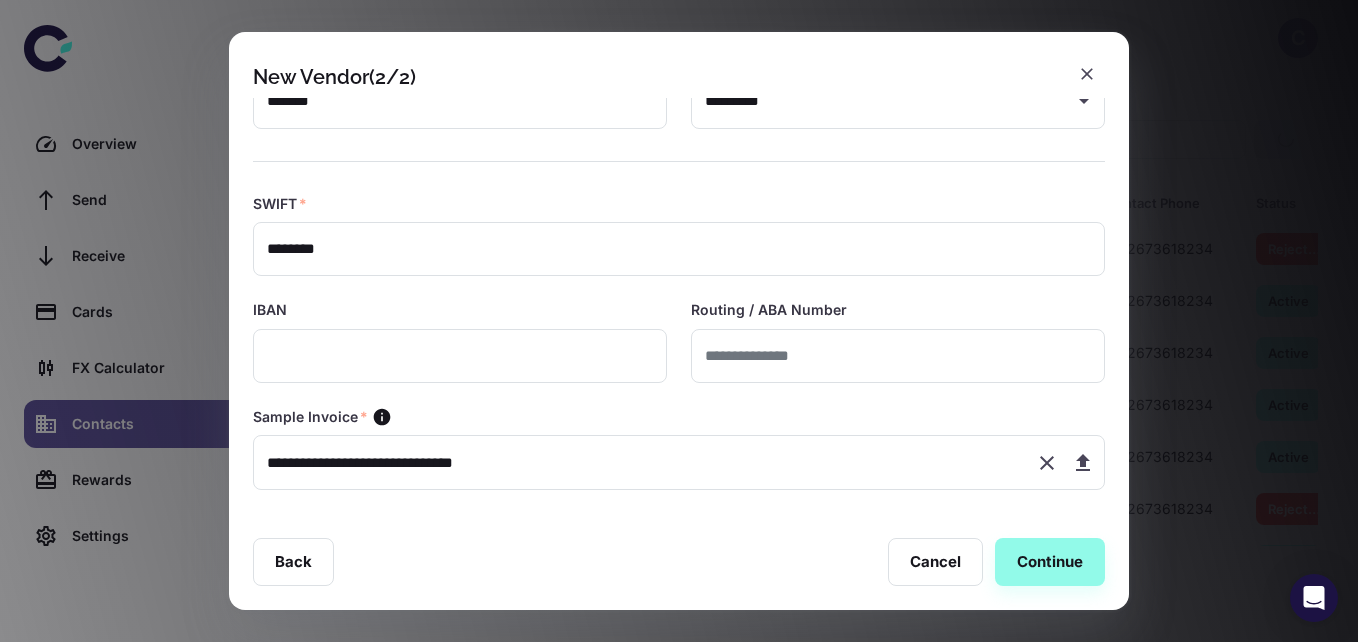type on "*******" 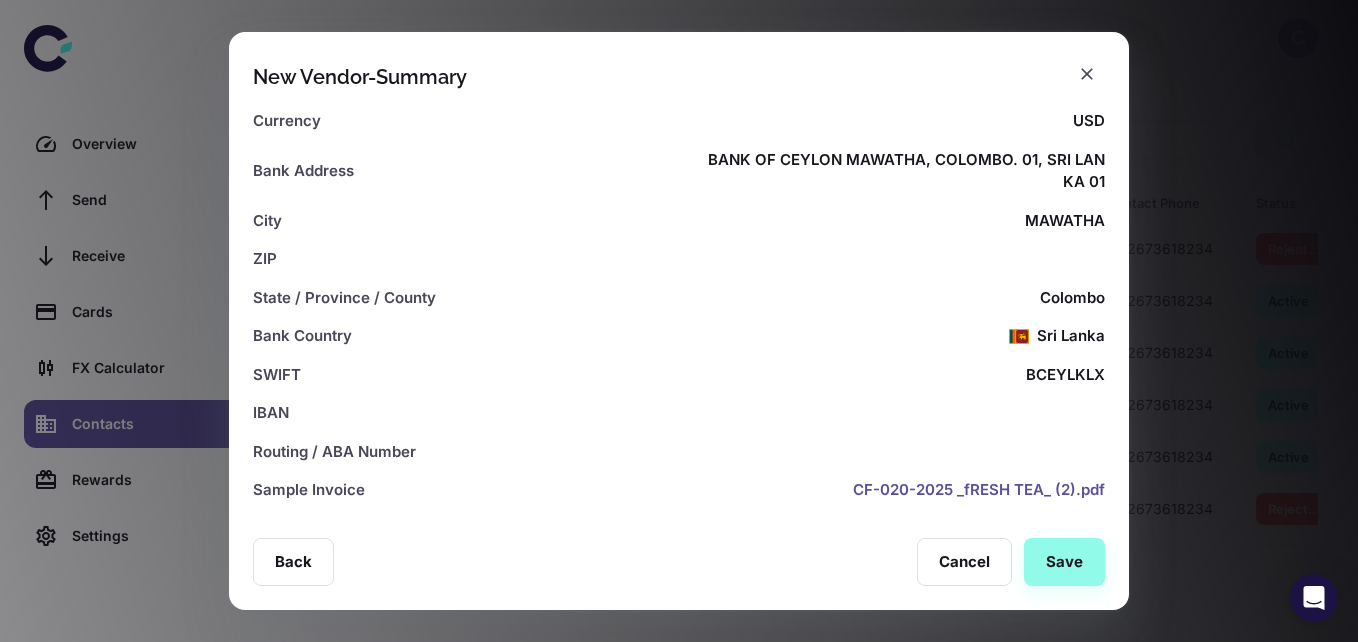 scroll, scrollTop: 527, scrollLeft: 0, axis: vertical 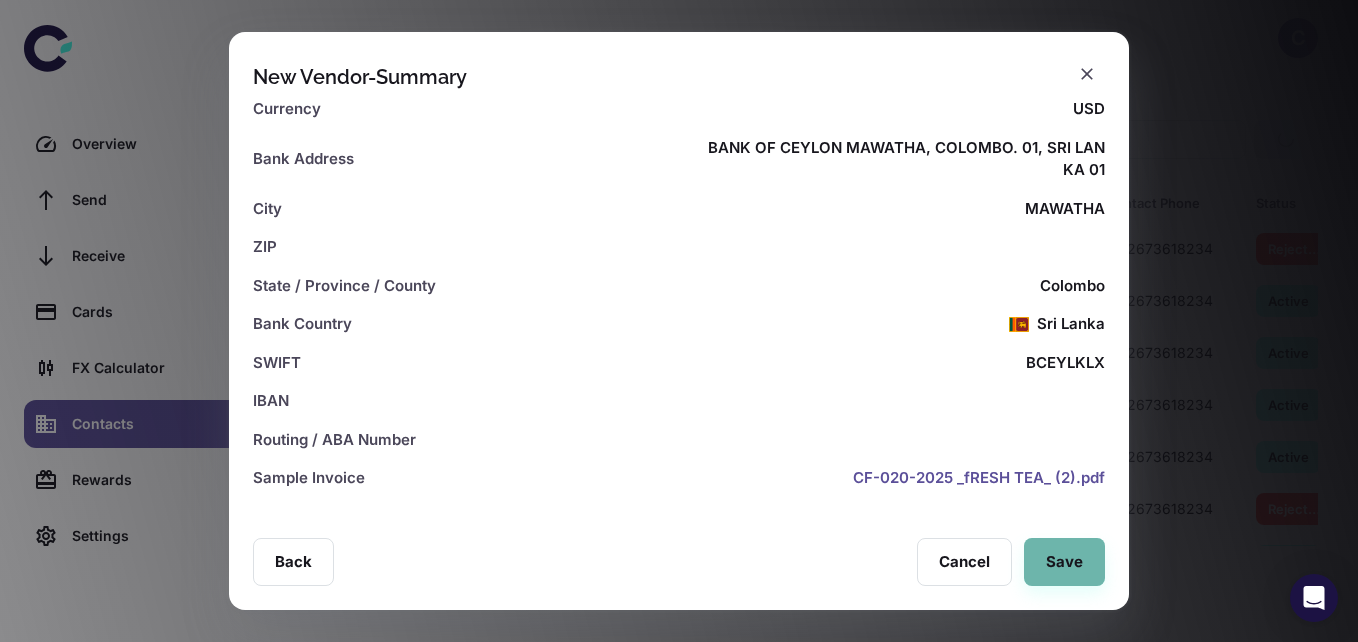 click on "Save" at bounding box center [1064, 562] 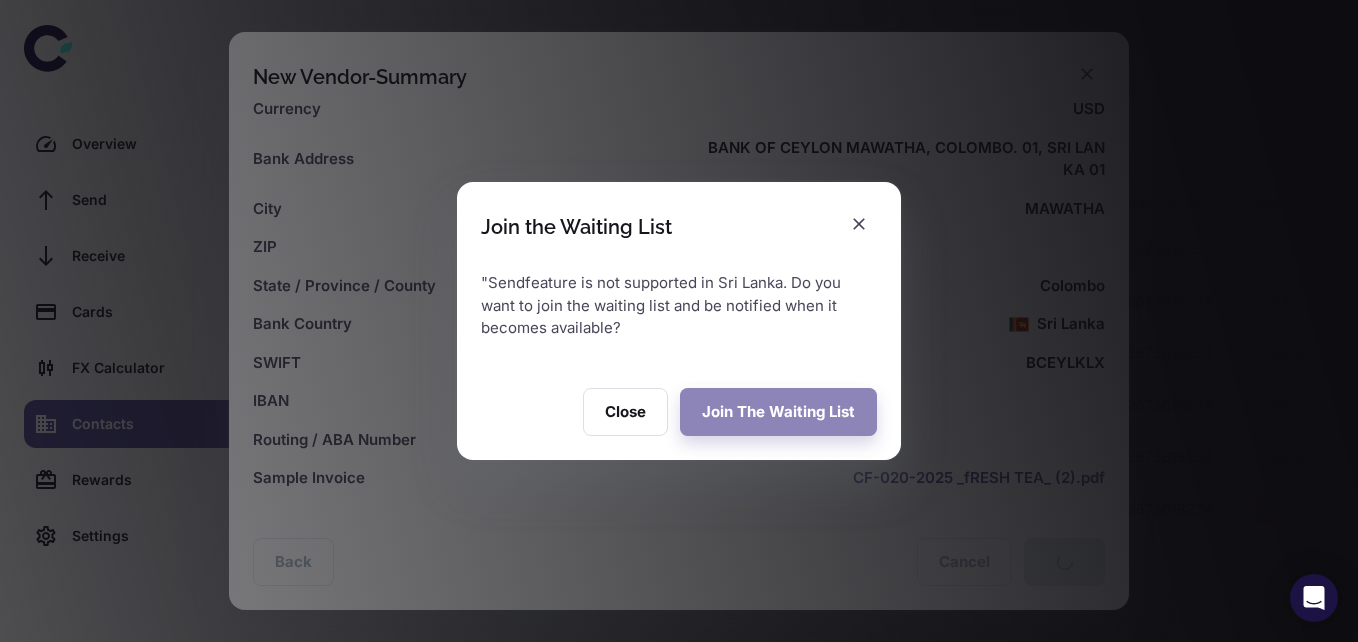 click on "Join the Waiting List" at bounding box center [778, 412] 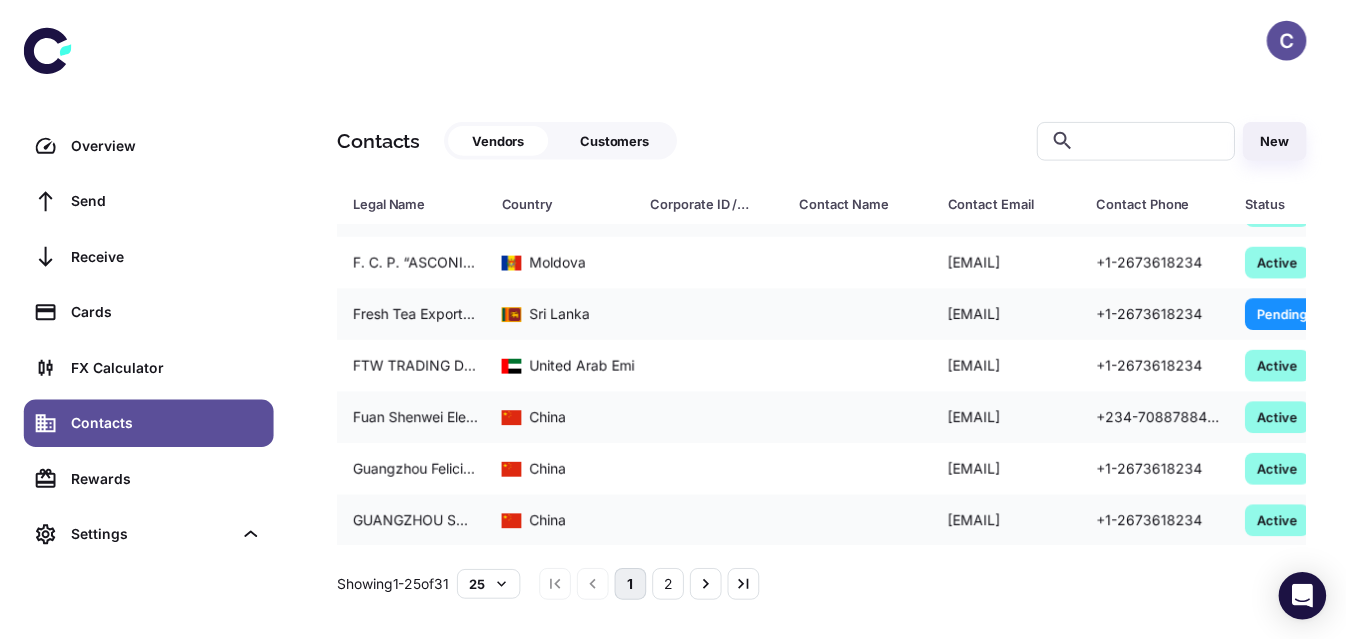scroll, scrollTop: 352, scrollLeft: 0, axis: vertical 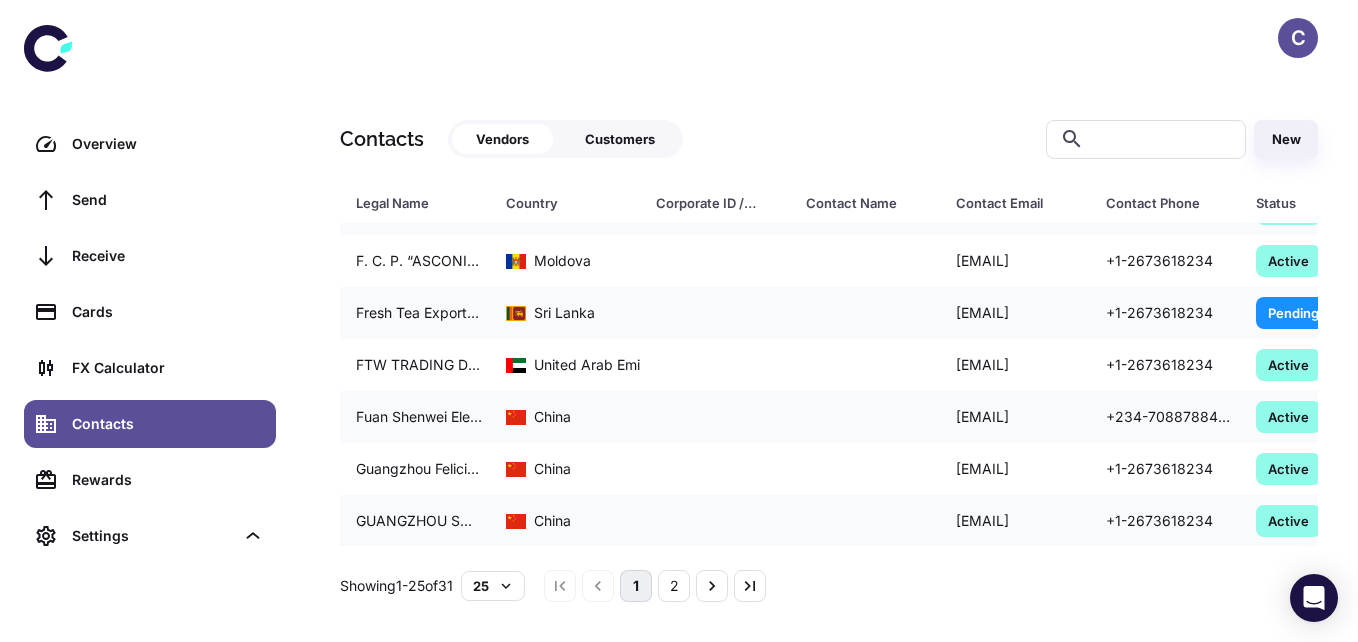 click at bounding box center [715, 105] 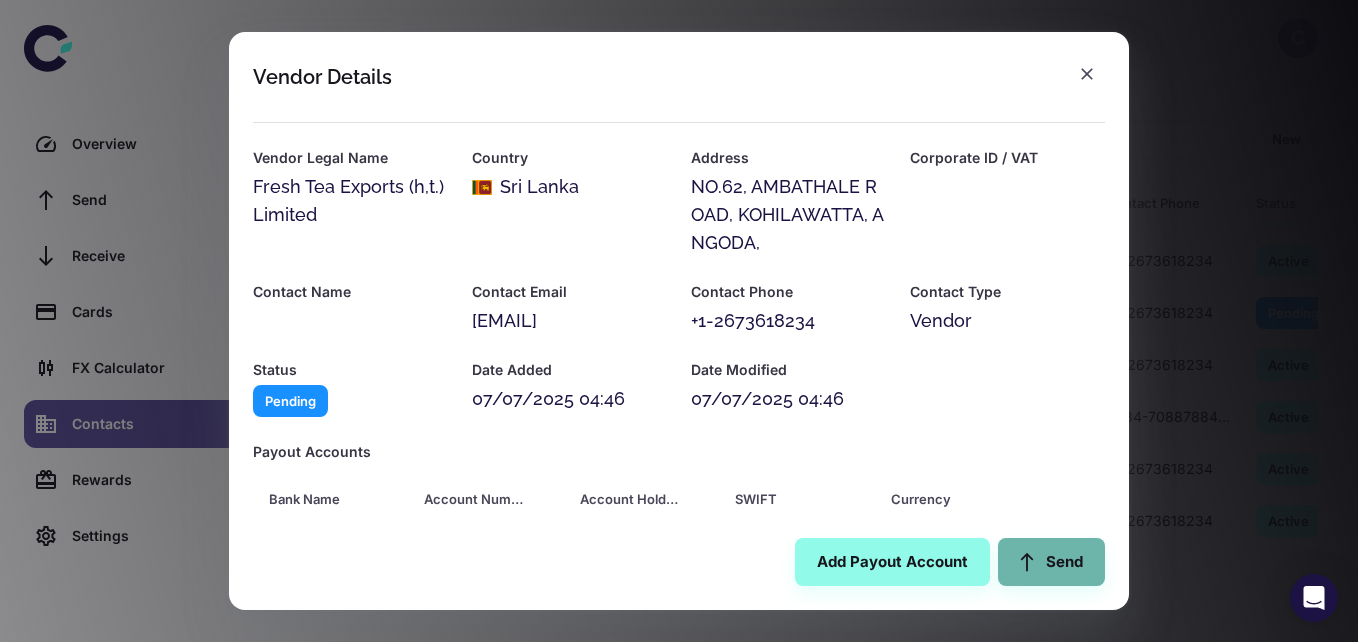 click on "Send" at bounding box center (1051, 562) 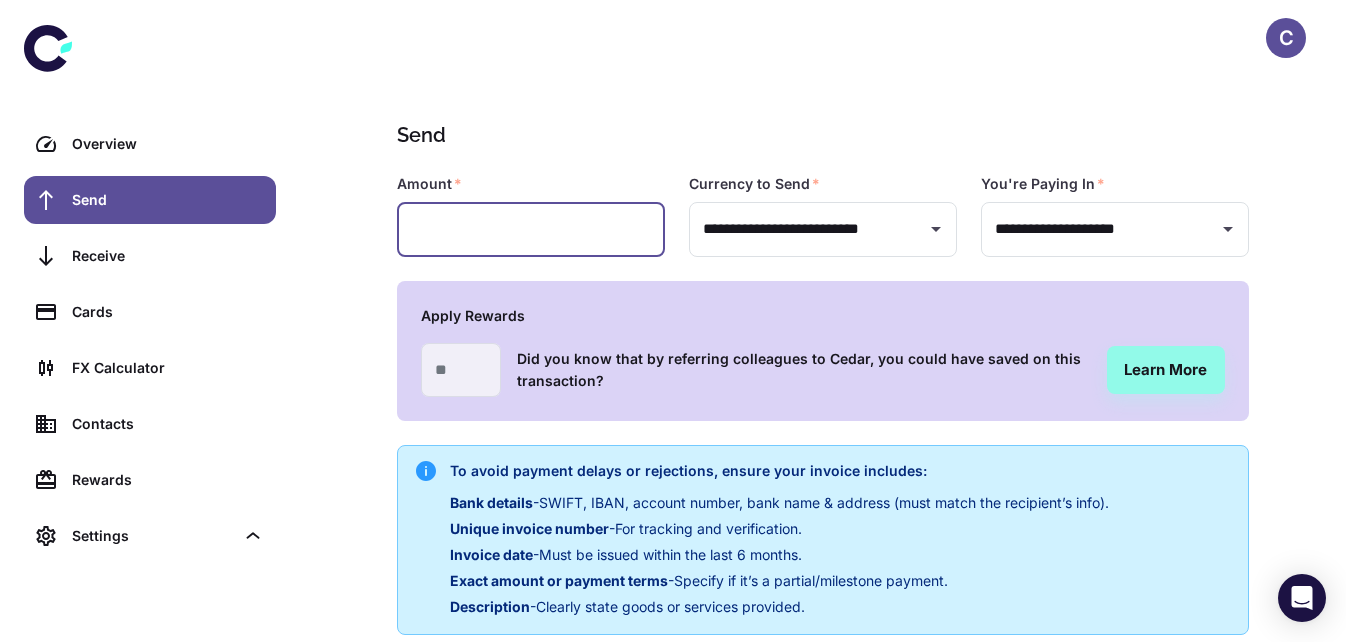 click at bounding box center (531, 229) 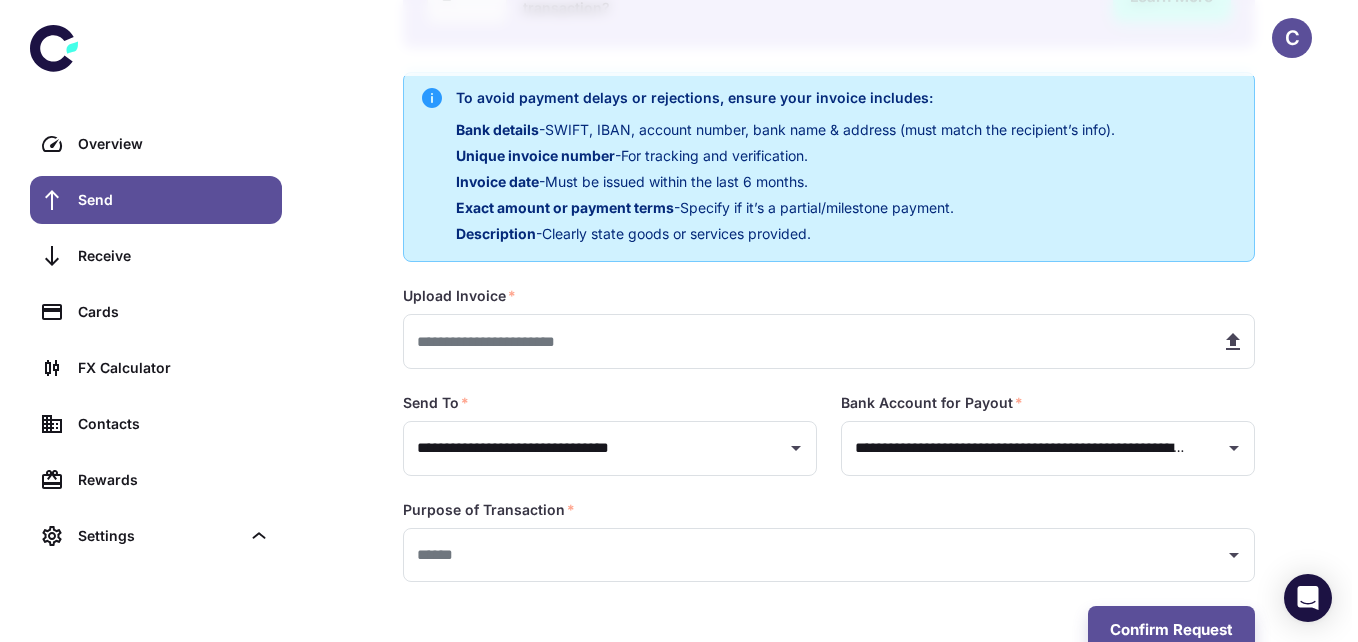 scroll, scrollTop: 425, scrollLeft: 0, axis: vertical 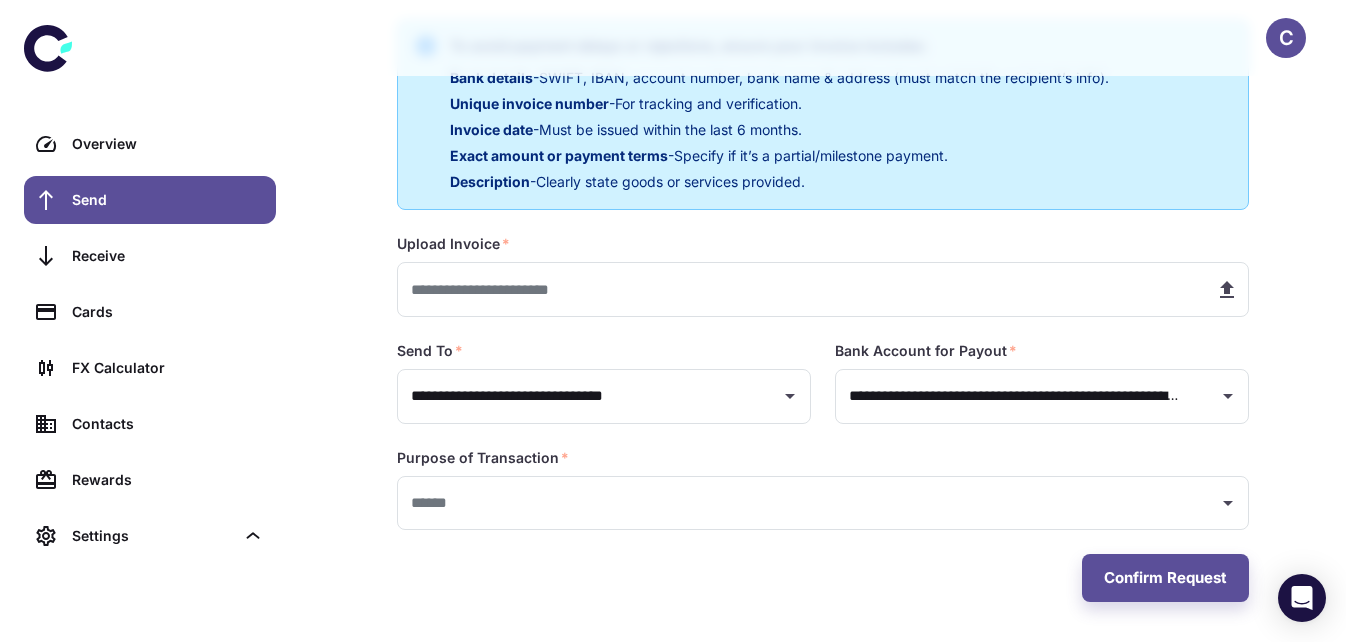 type on "******" 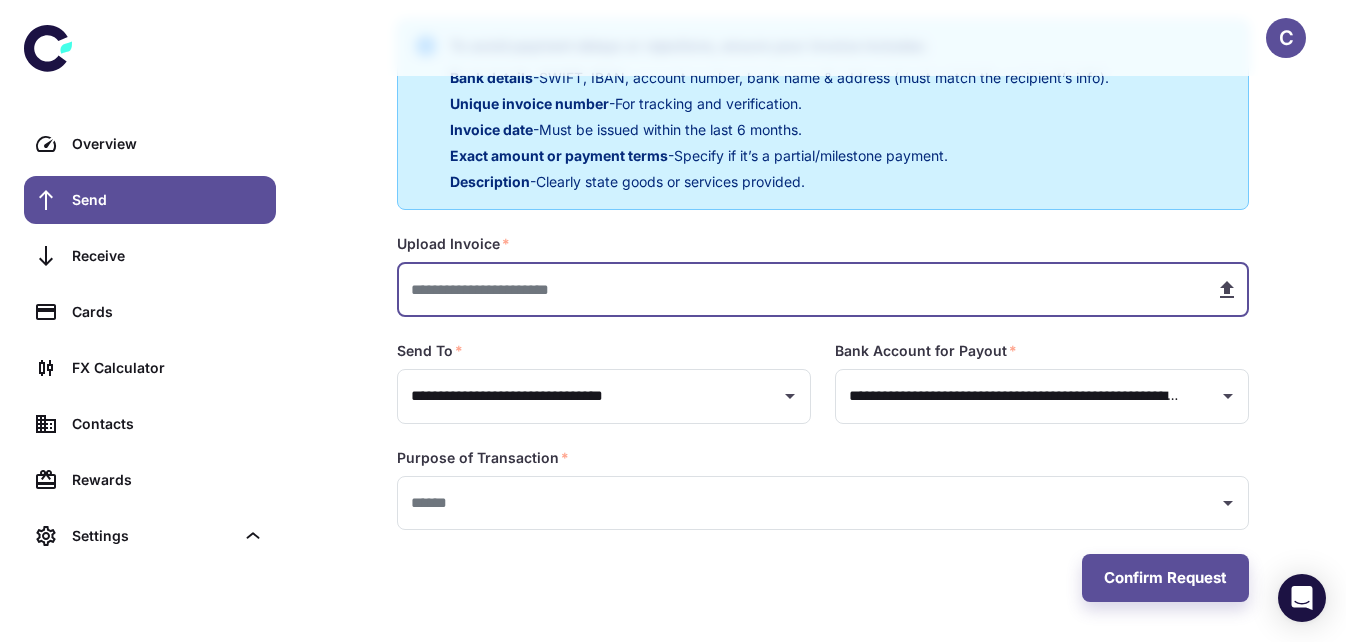 type on "**********" 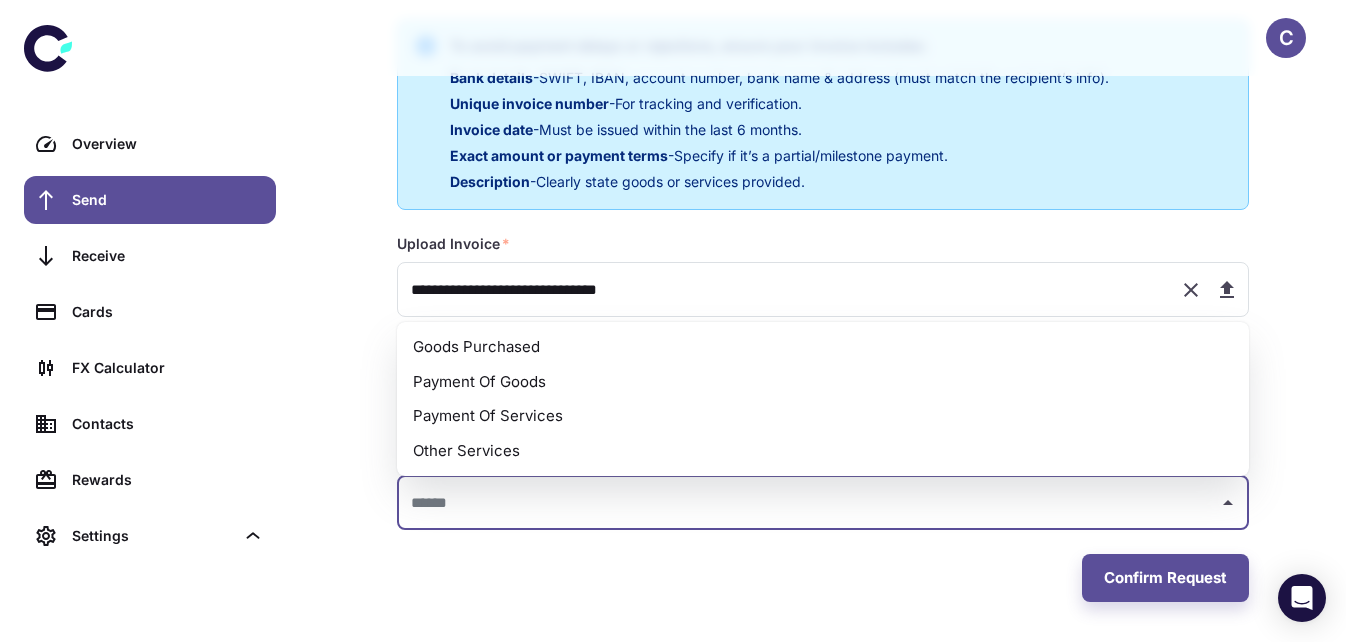 click at bounding box center [808, 503] 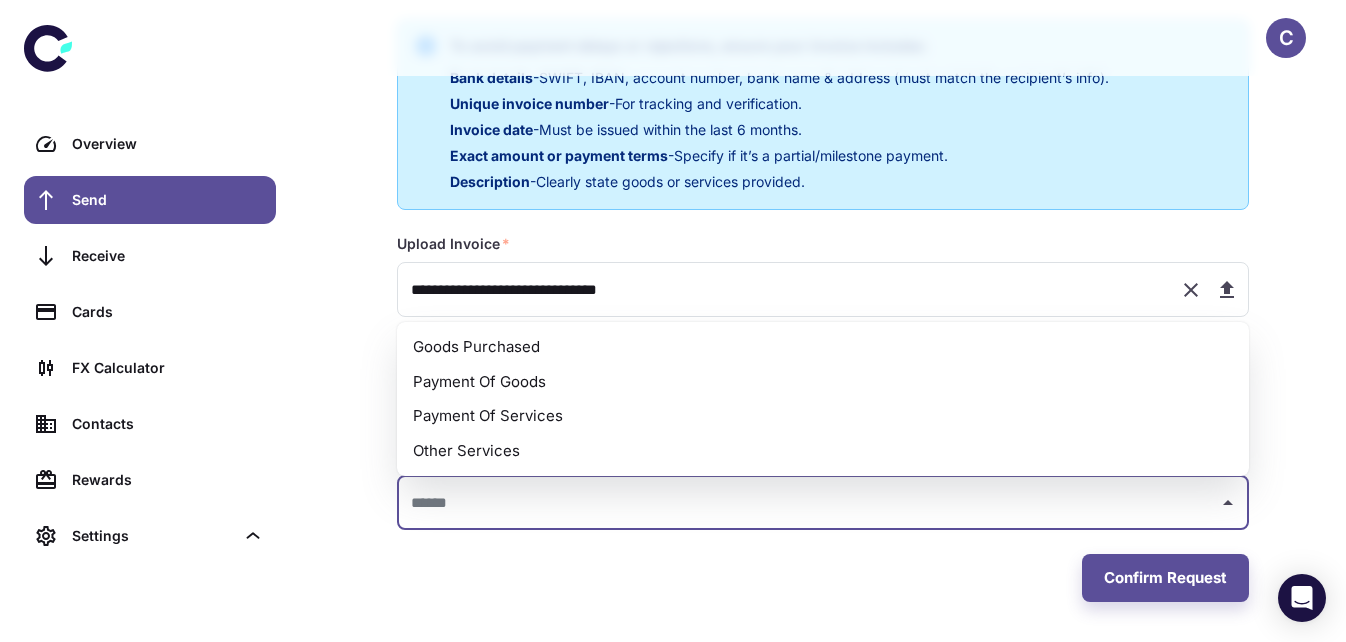 click on "Payment Of Goods" at bounding box center (823, 382) 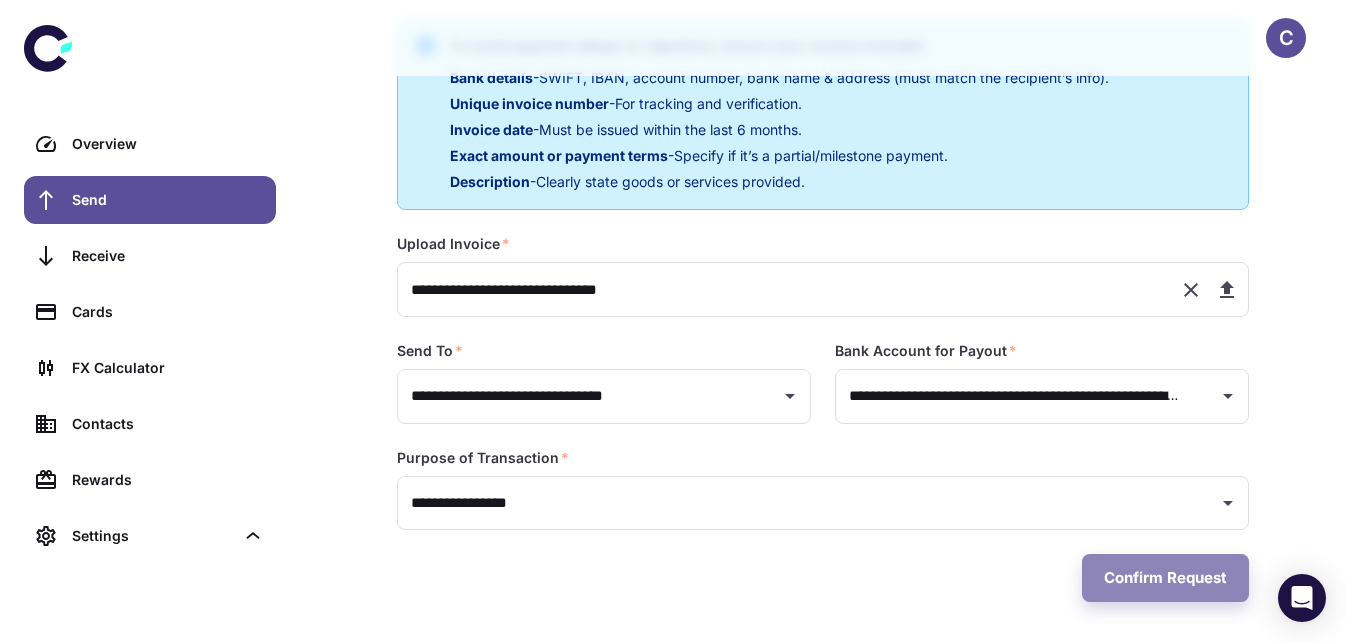 click on "Confirm Request" at bounding box center [1165, 578] 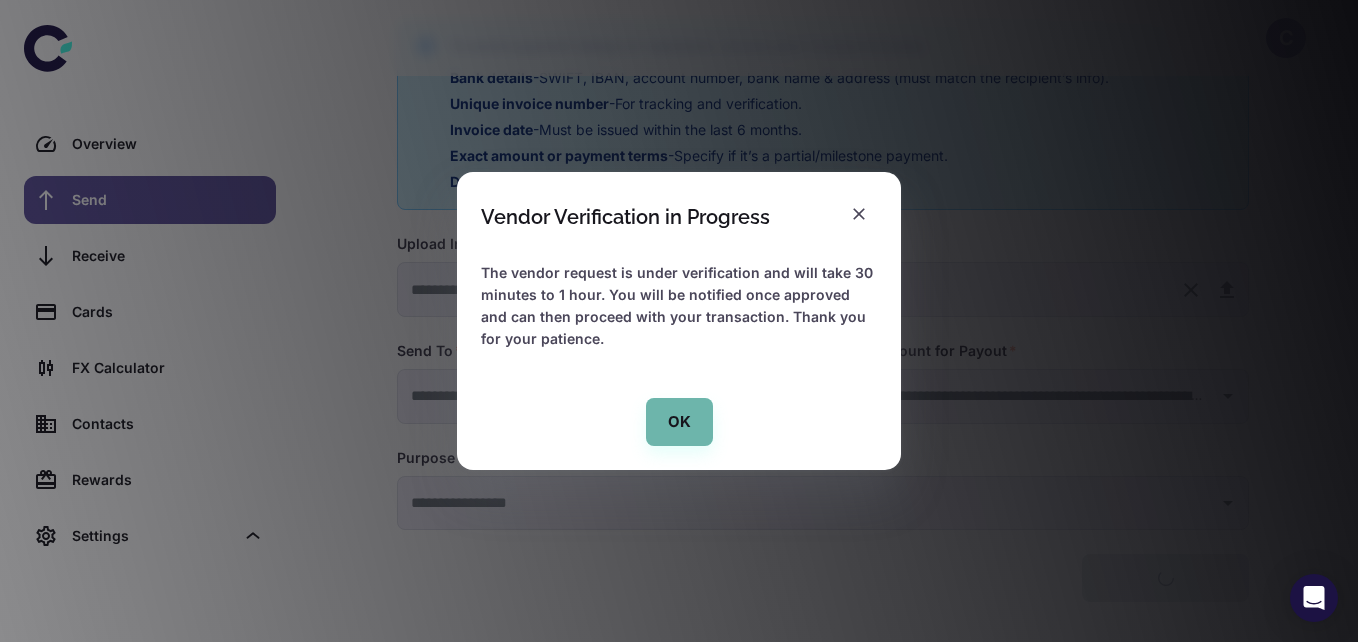 click on "OK" at bounding box center [679, 422] 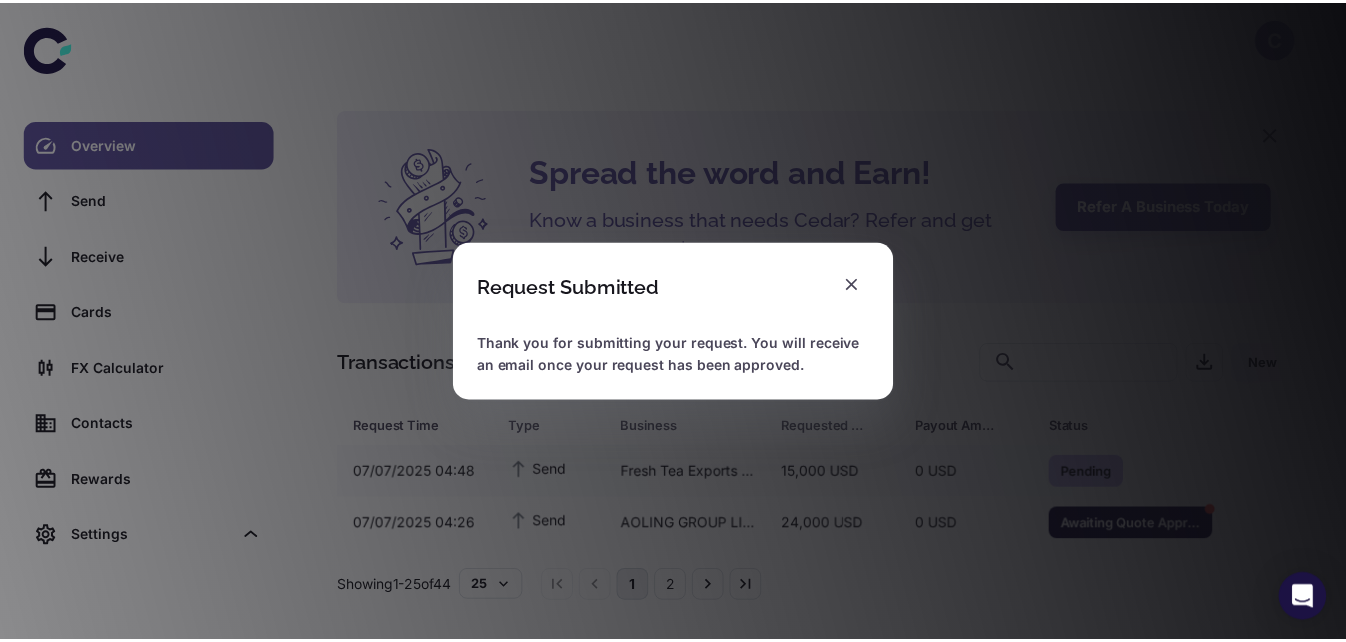 scroll, scrollTop: 11, scrollLeft: 0, axis: vertical 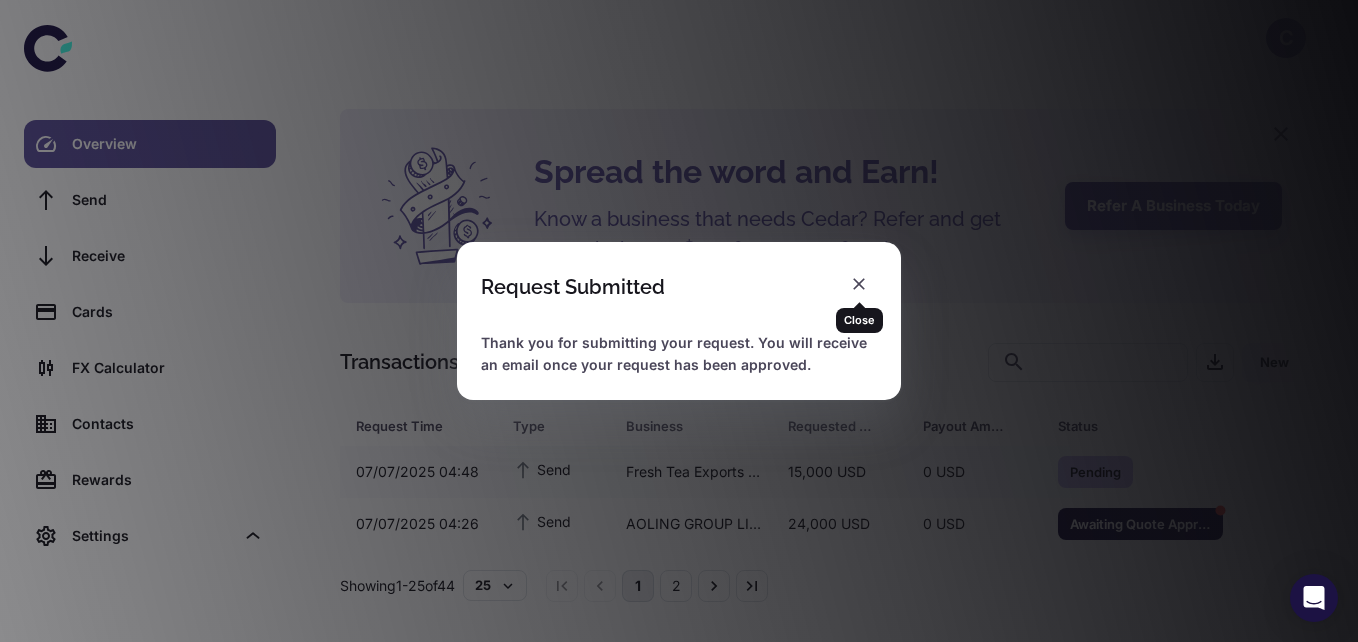 click at bounding box center (859, 284) 